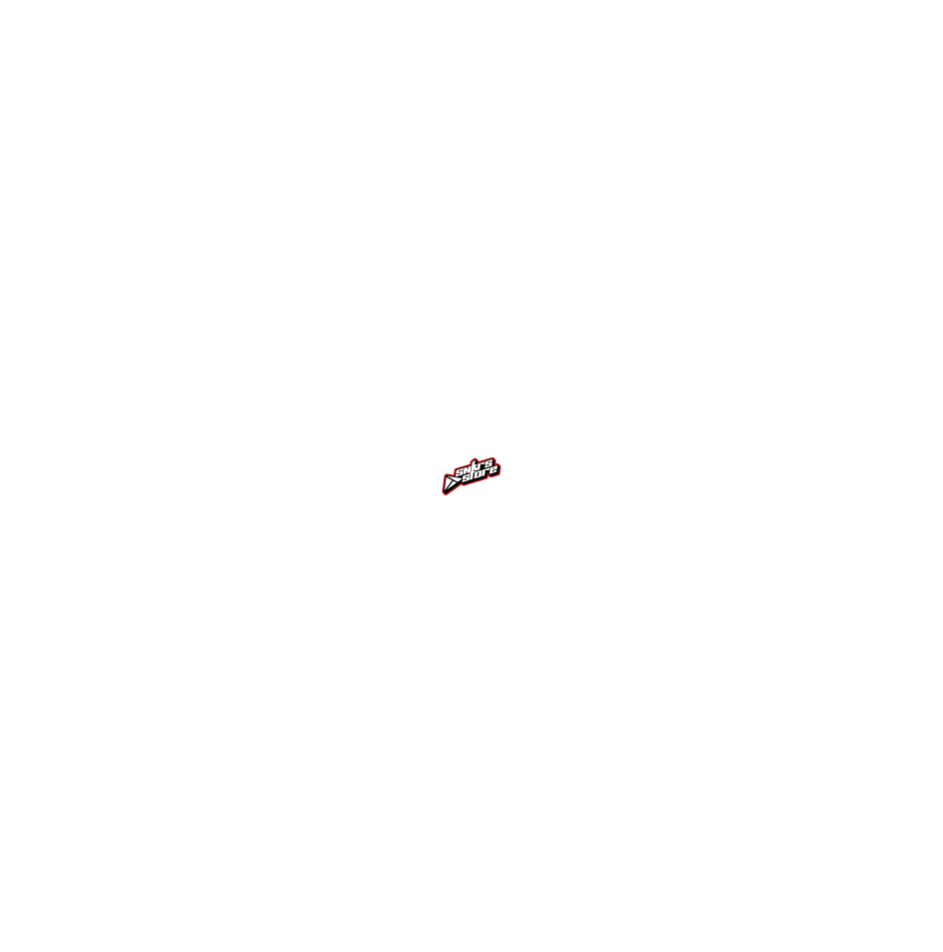 scroll, scrollTop: 194, scrollLeft: 0, axis: vertical 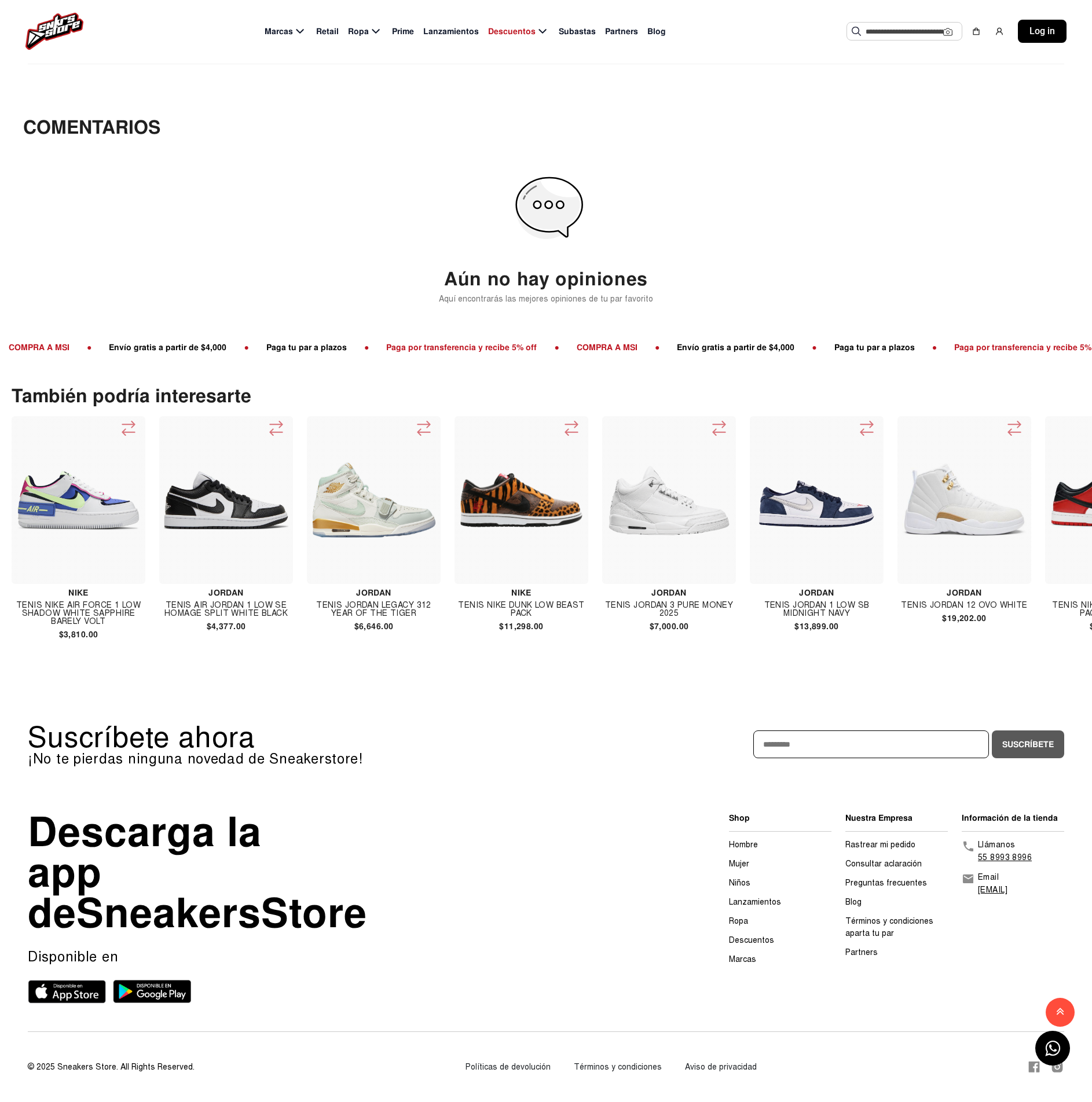 drag, startPoint x: 483, startPoint y: 24, endPoint x: 467, endPoint y: 234, distance: 210.60864 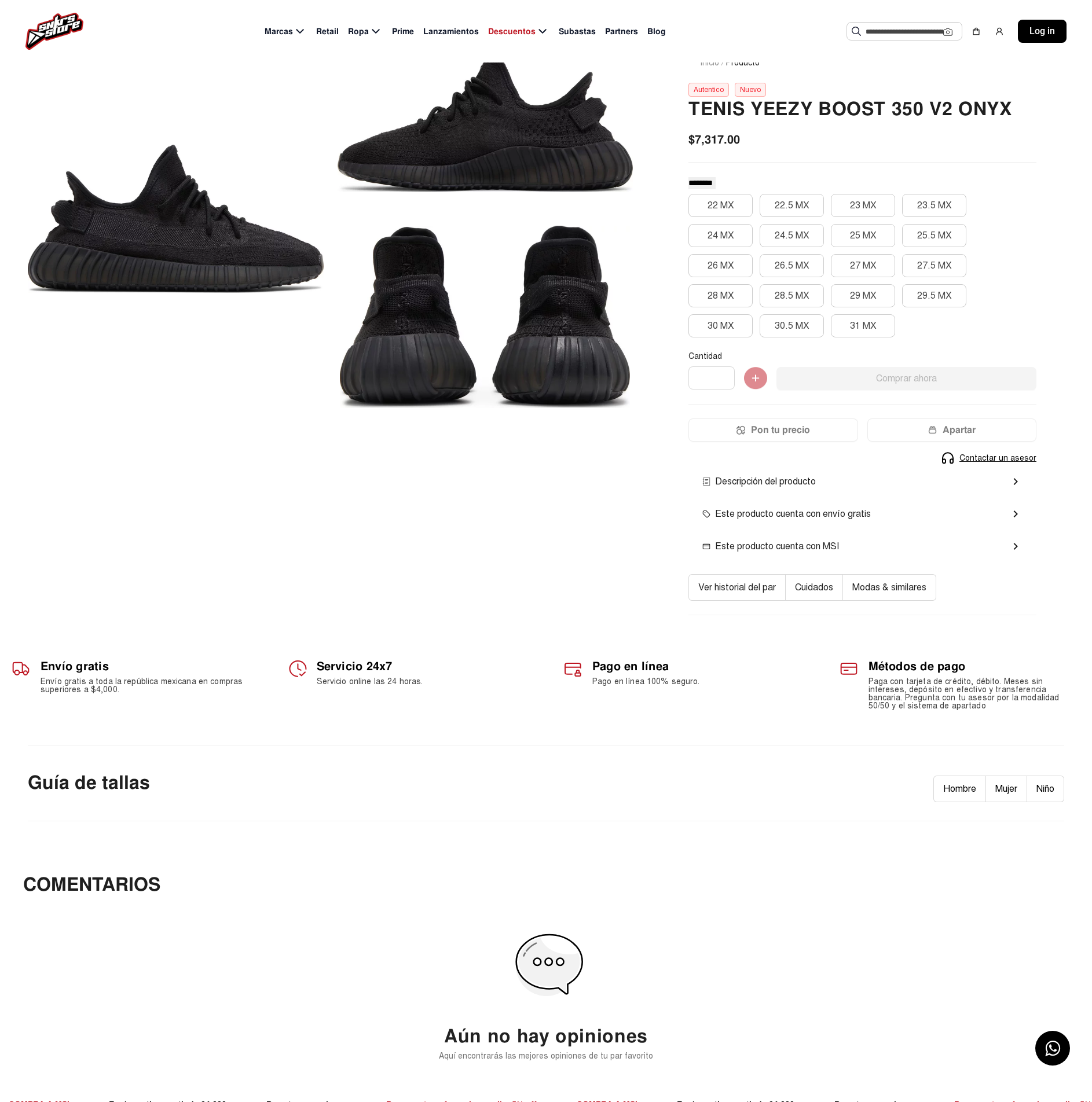 scroll, scrollTop: 0, scrollLeft: 0, axis: both 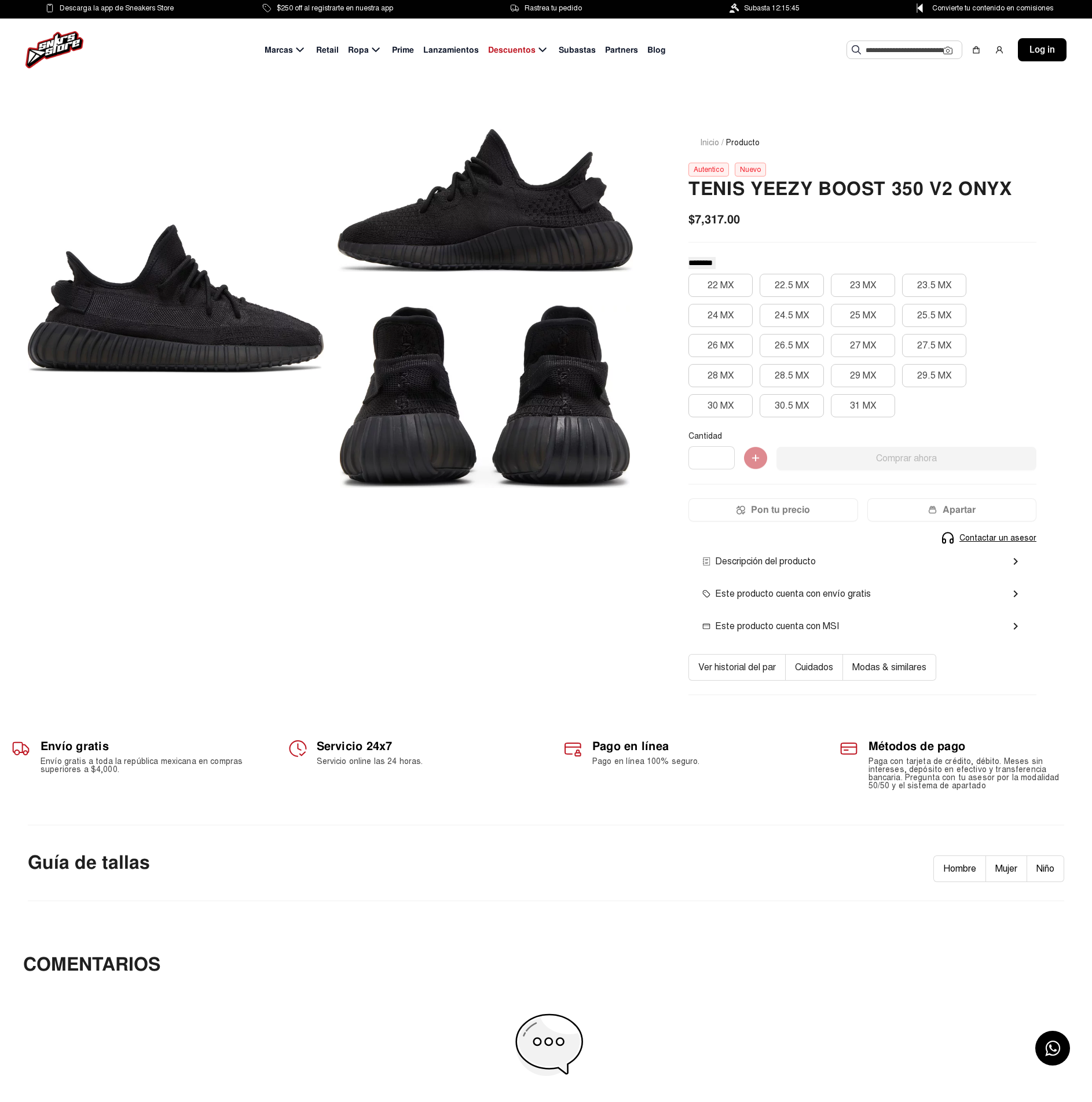 click 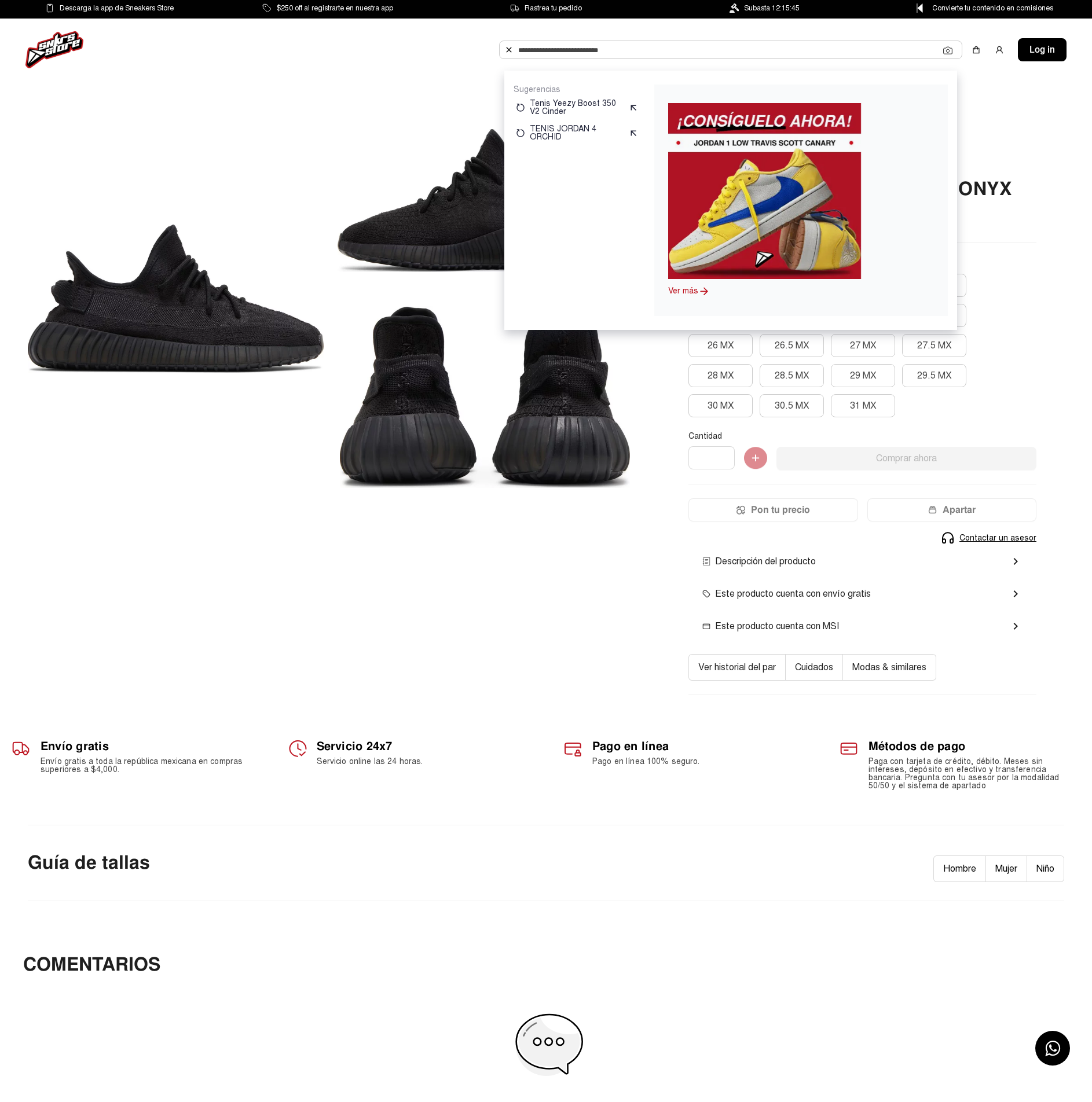 click on "Tenis Yeezy Boost 350 V2 Onyx" 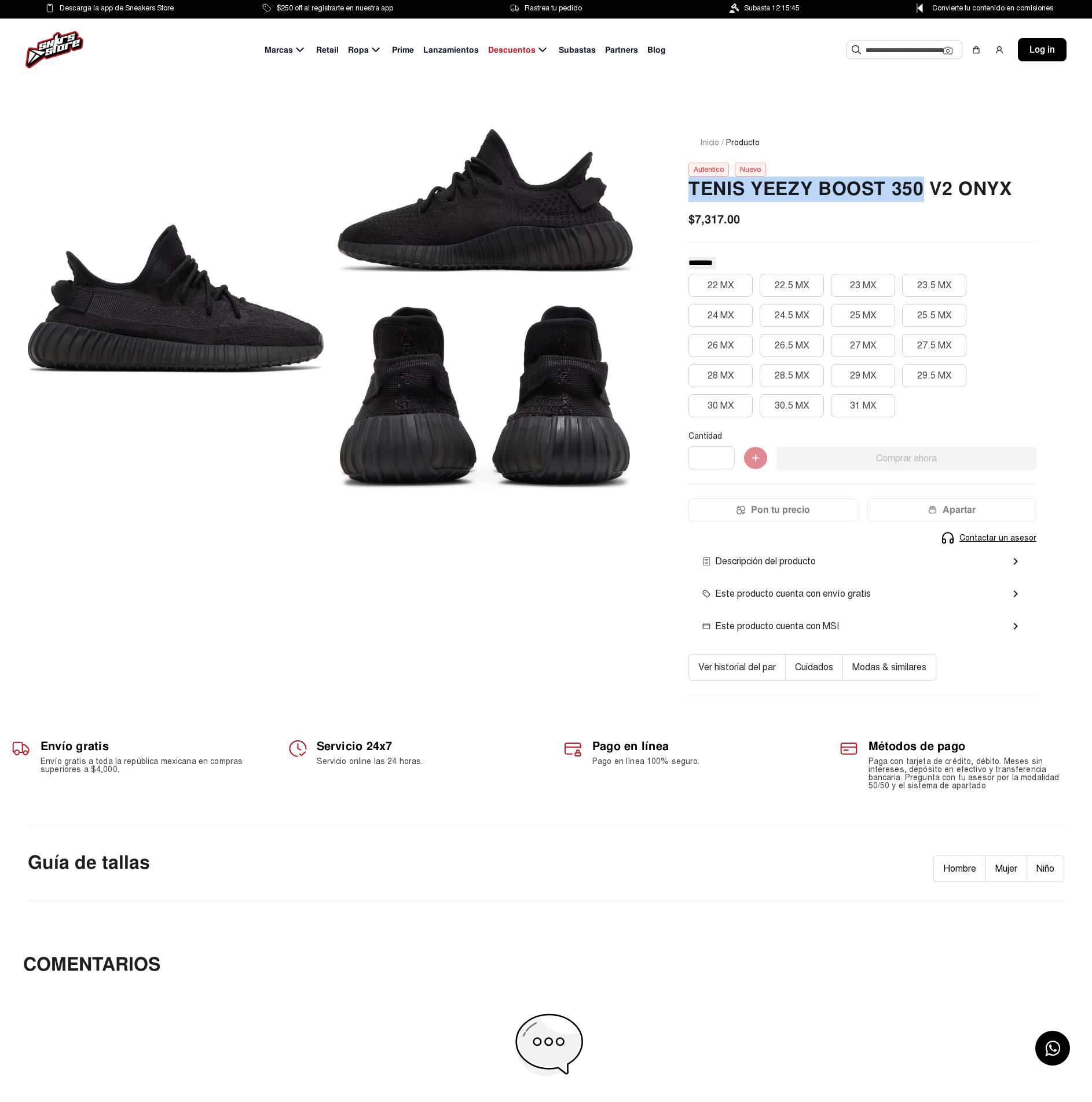 drag, startPoint x: 921, startPoint y: 193, endPoint x: 655, endPoint y: 196, distance: 266.01692 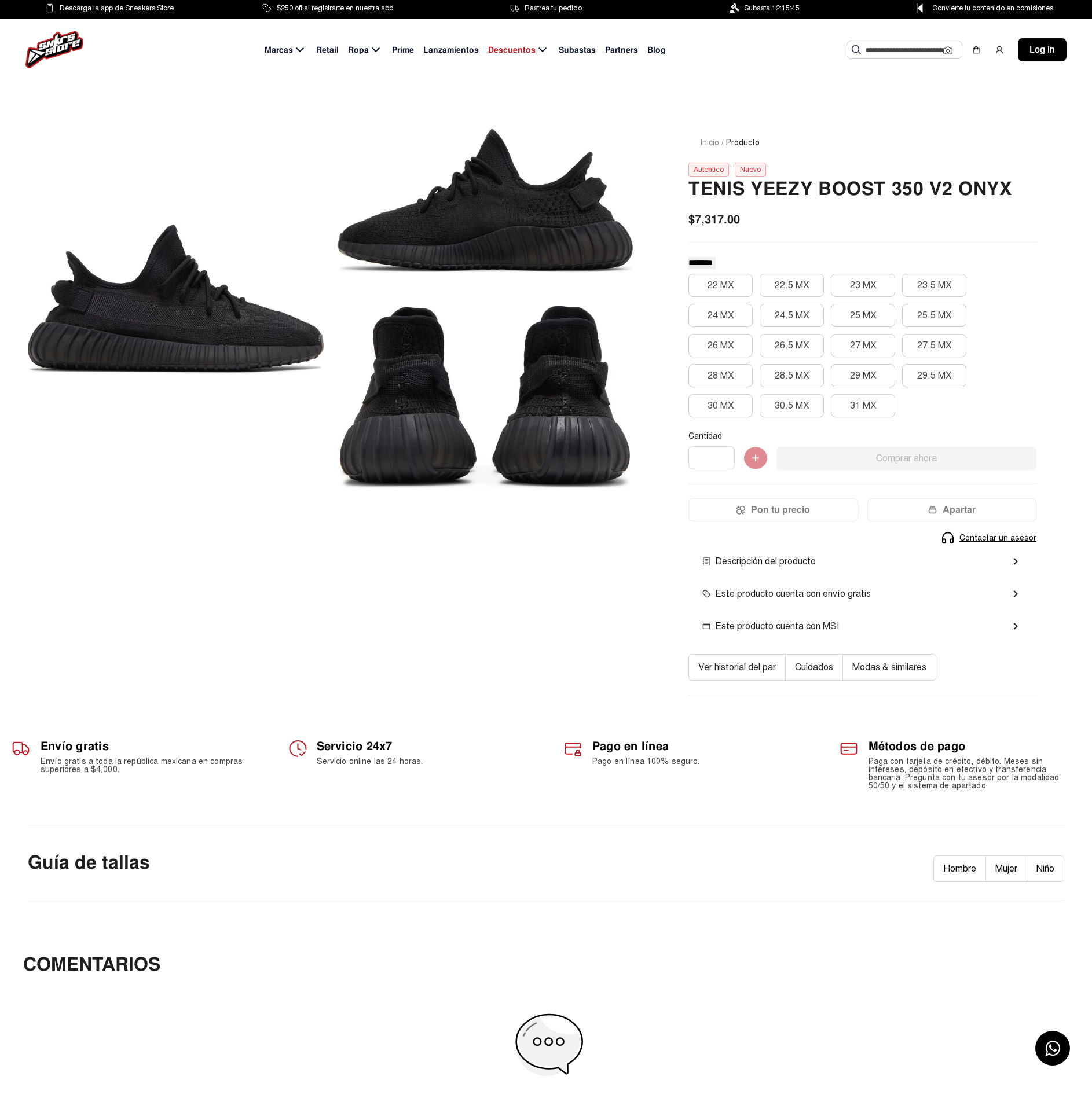 click 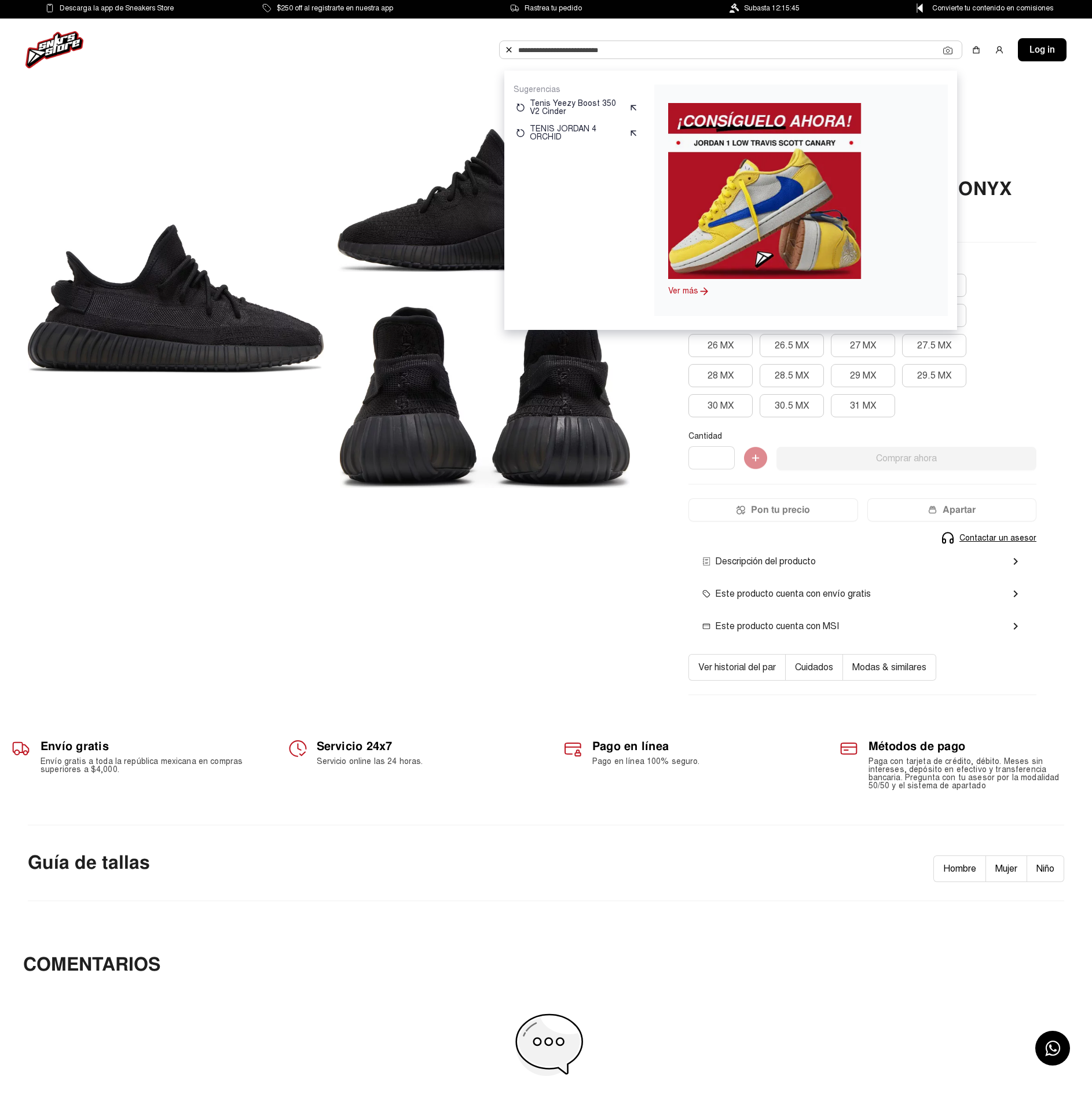 paste on "**********" 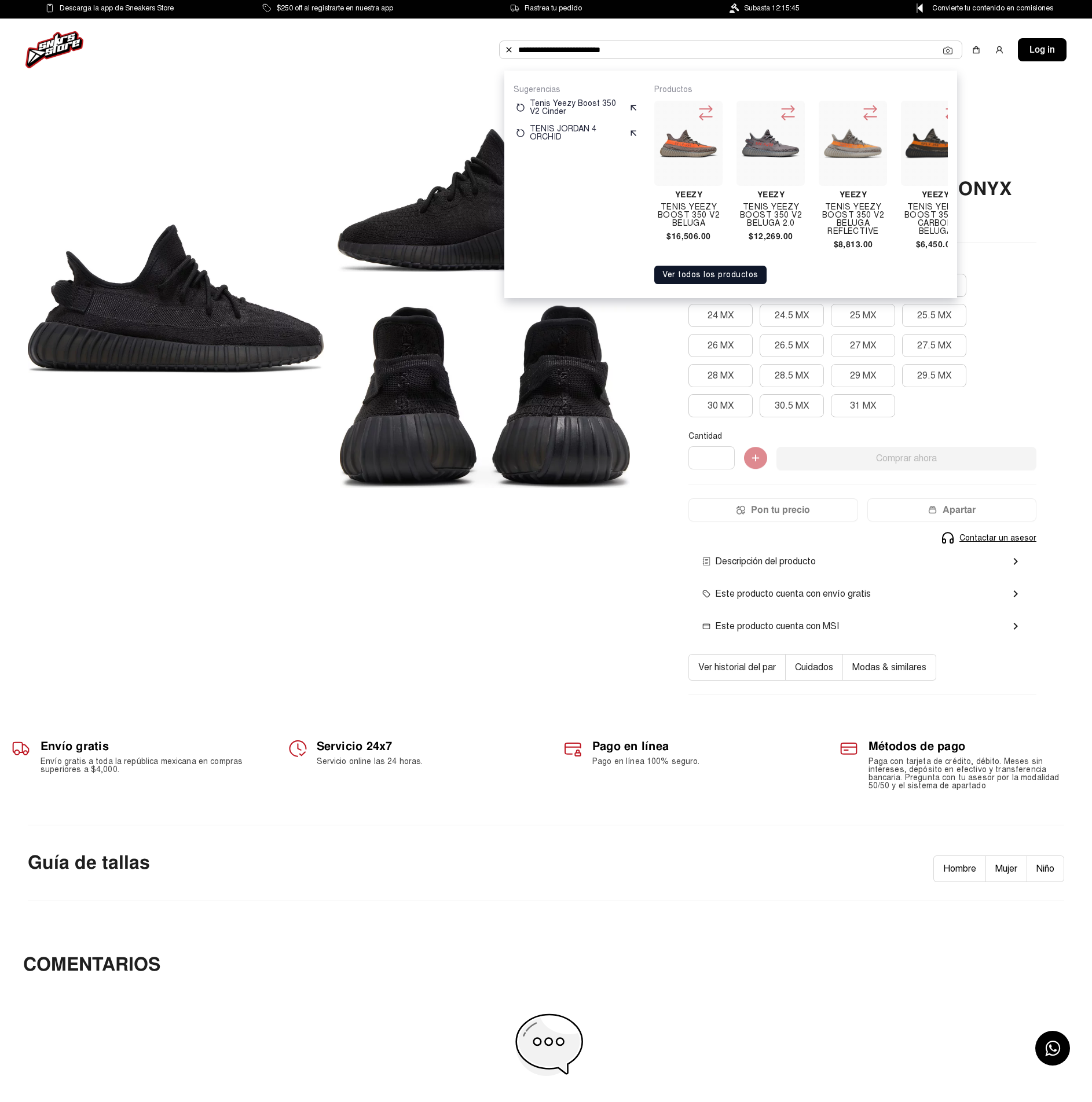 scroll, scrollTop: 0, scrollLeft: 22, axis: horizontal 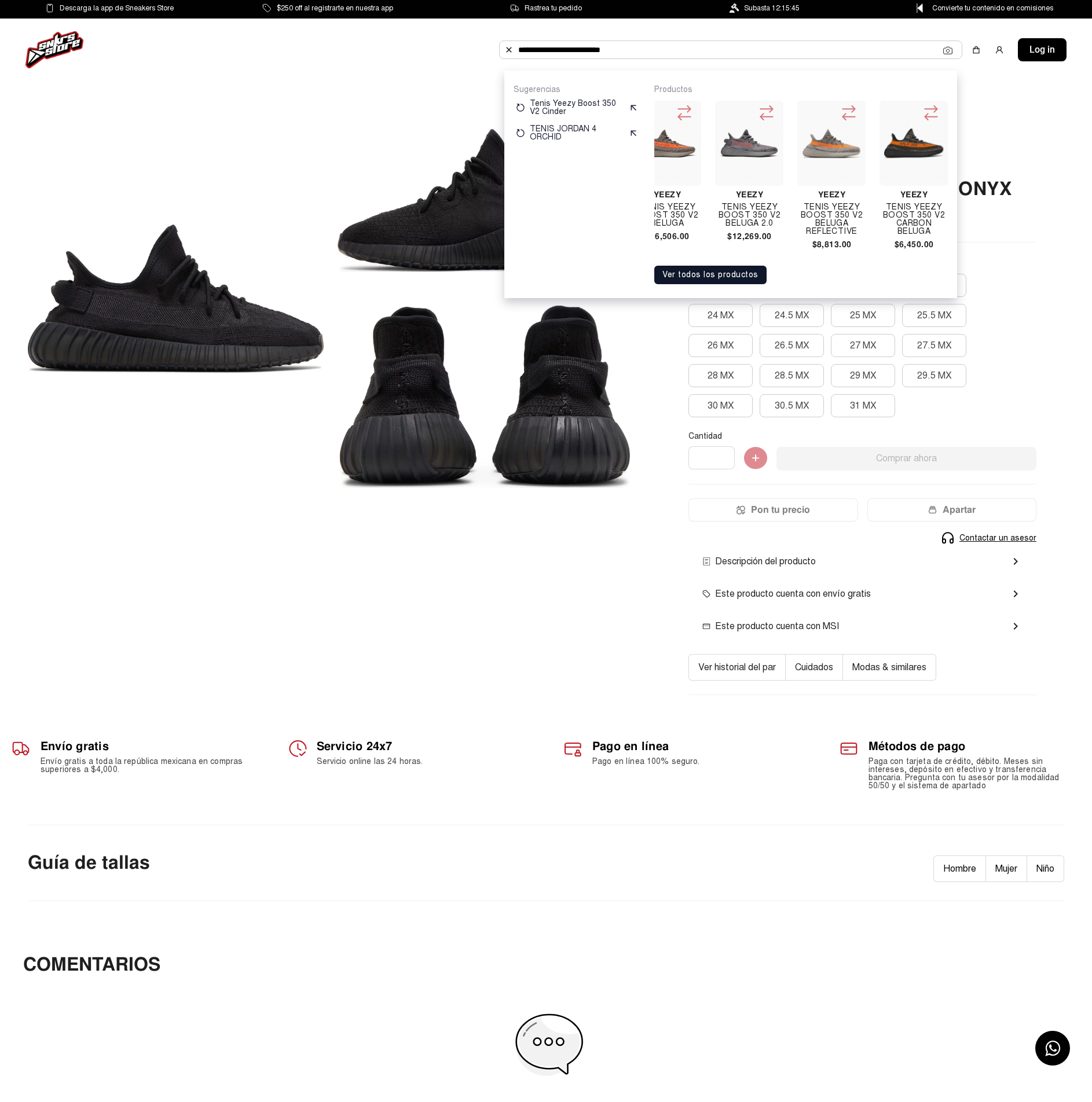 type on "**********" 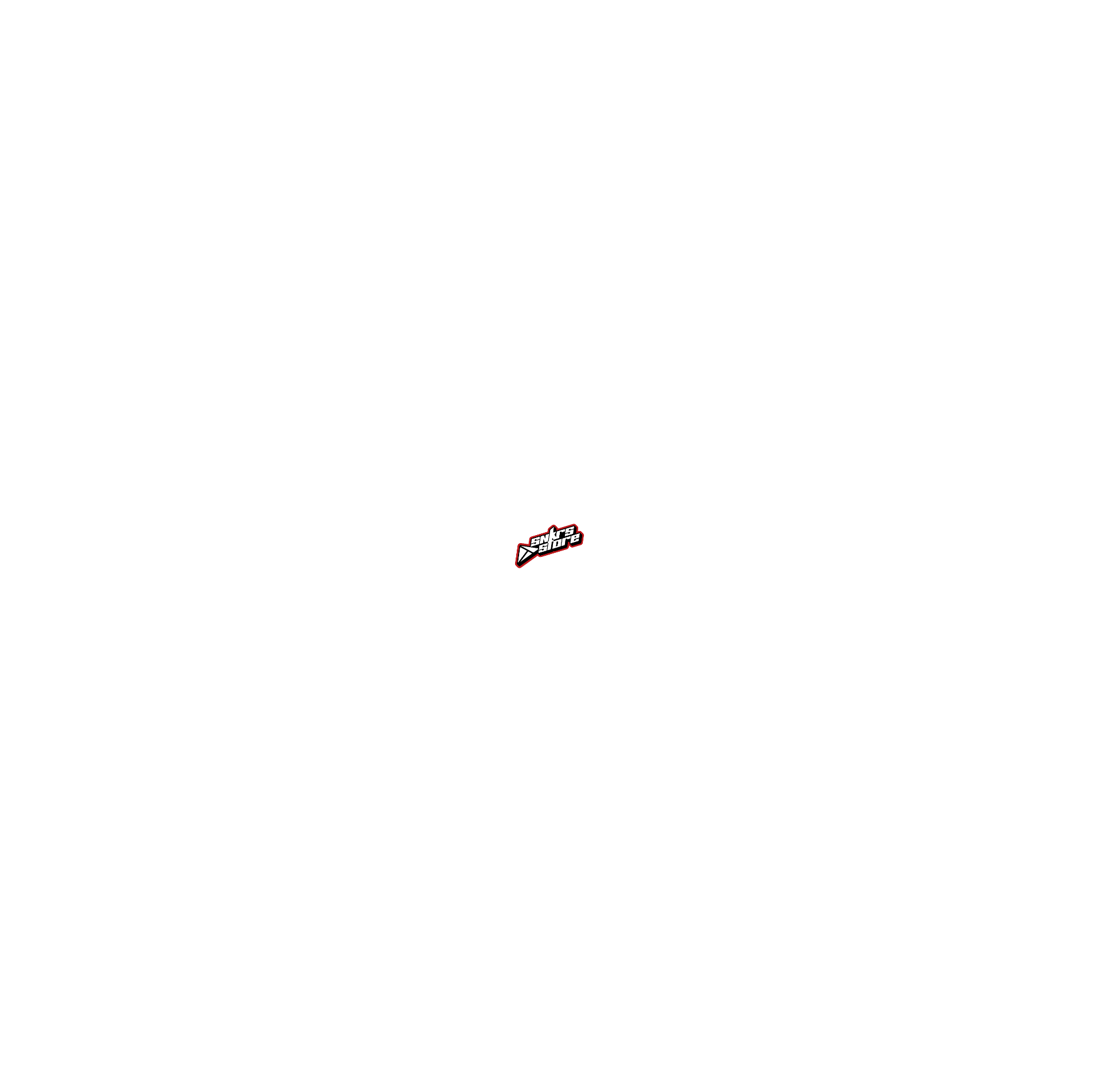scroll, scrollTop: 0, scrollLeft: 0, axis: both 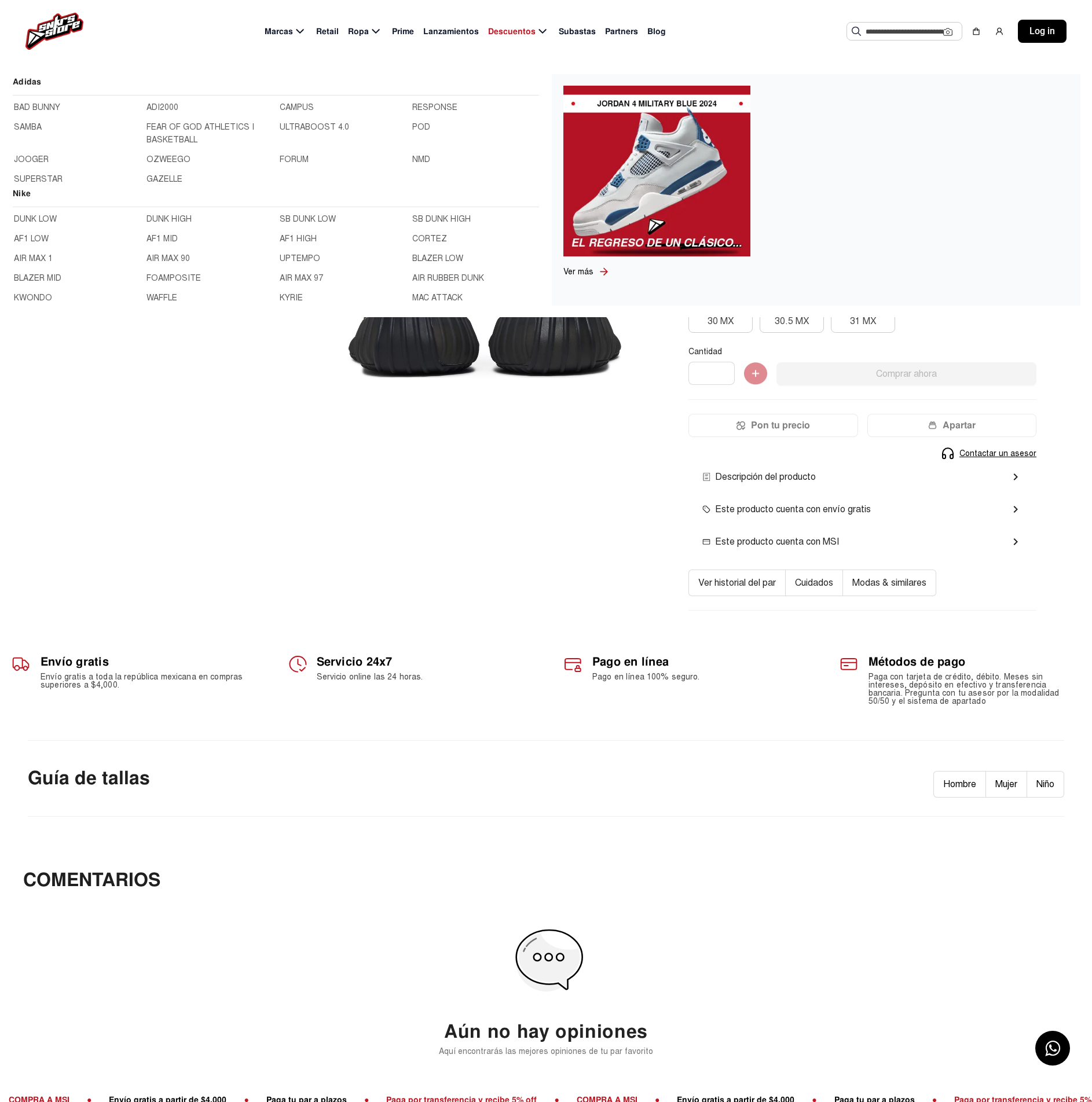 click on "BAD BUNNY" 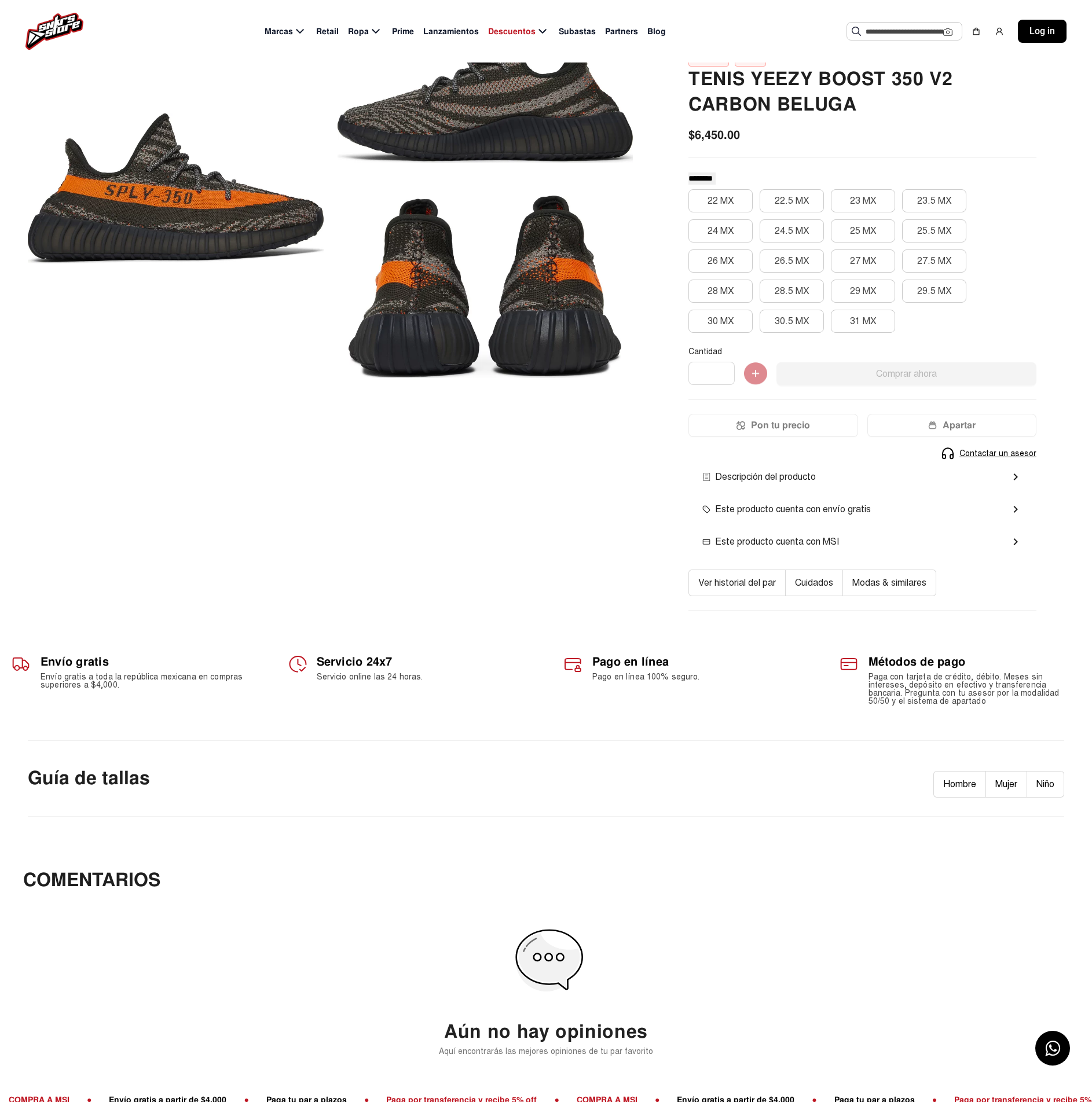 scroll, scrollTop: 0, scrollLeft: 0, axis: both 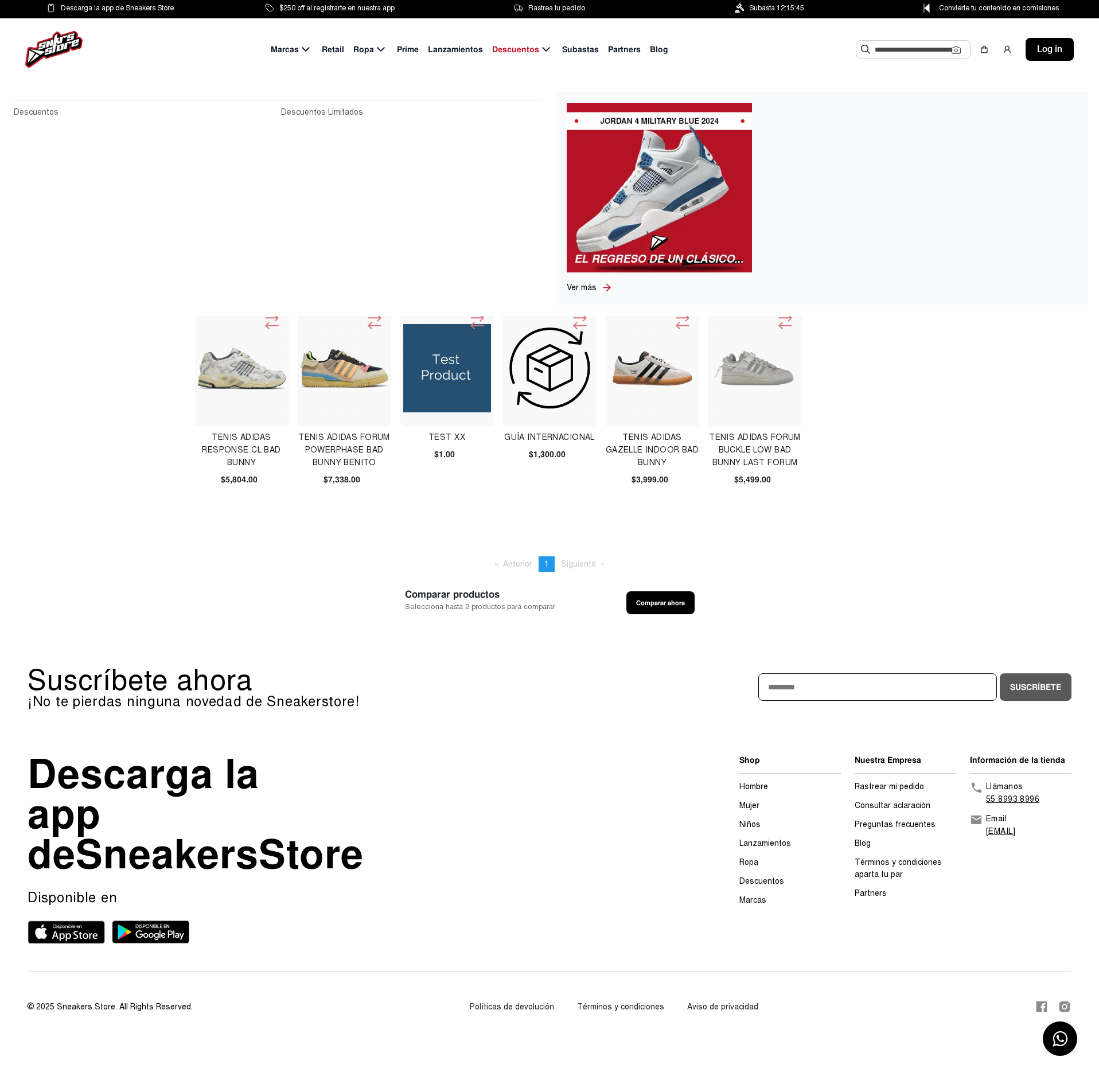 click on "Descuentos" 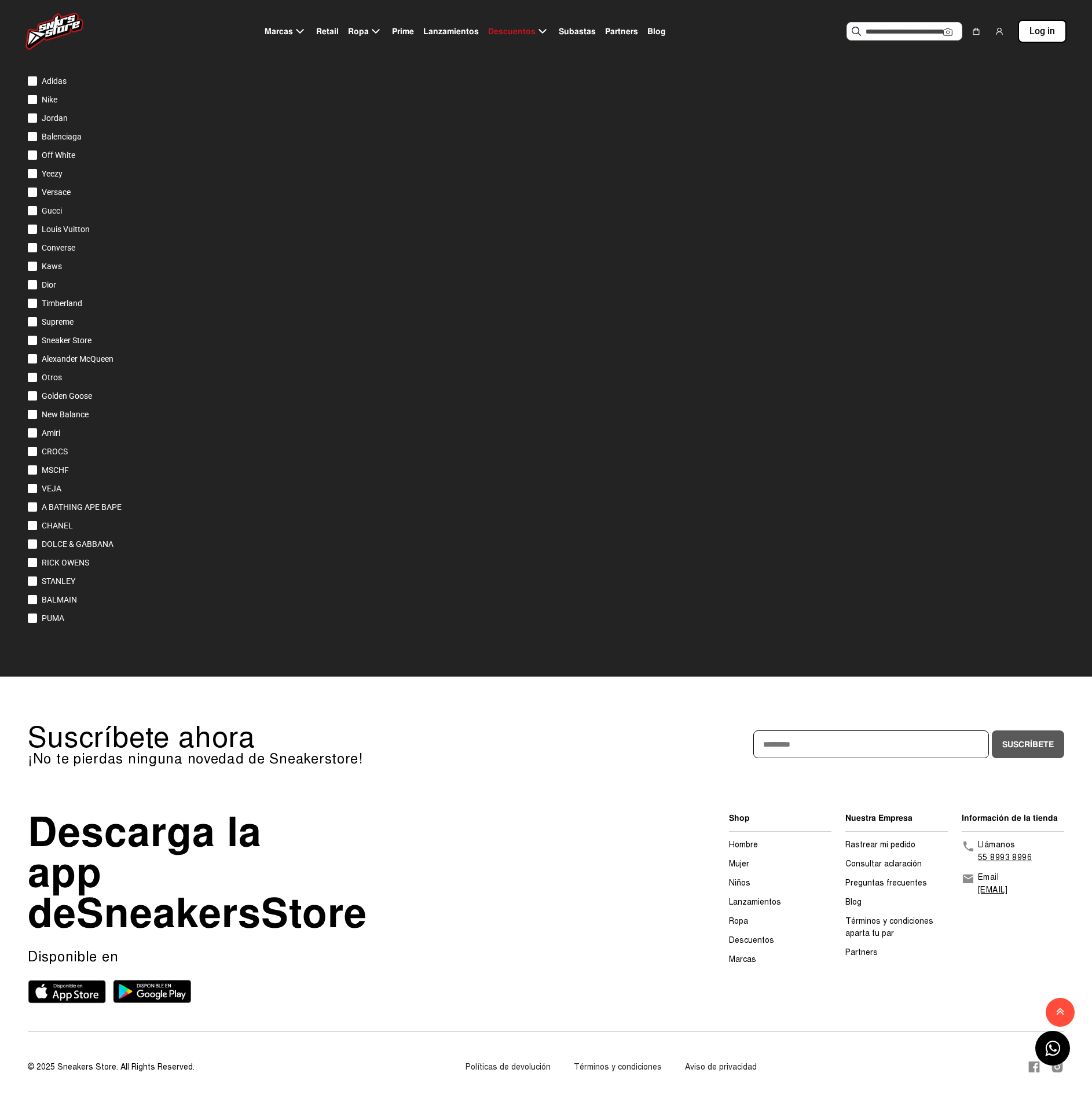 scroll, scrollTop: 0, scrollLeft: 0, axis: both 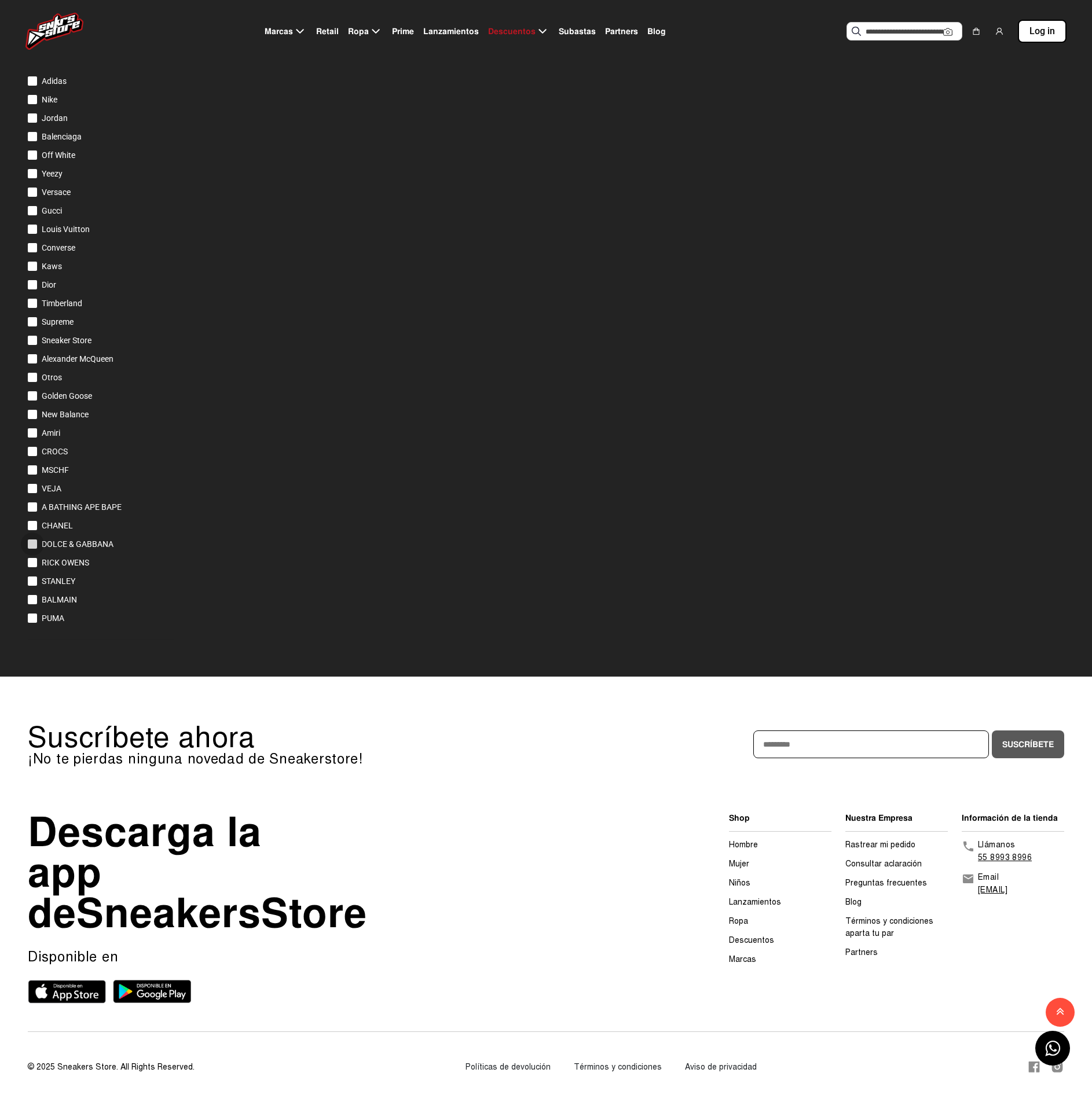 drag, startPoint x: 36, startPoint y: 502, endPoint x: 59, endPoint y: 500, distance: 23.0868 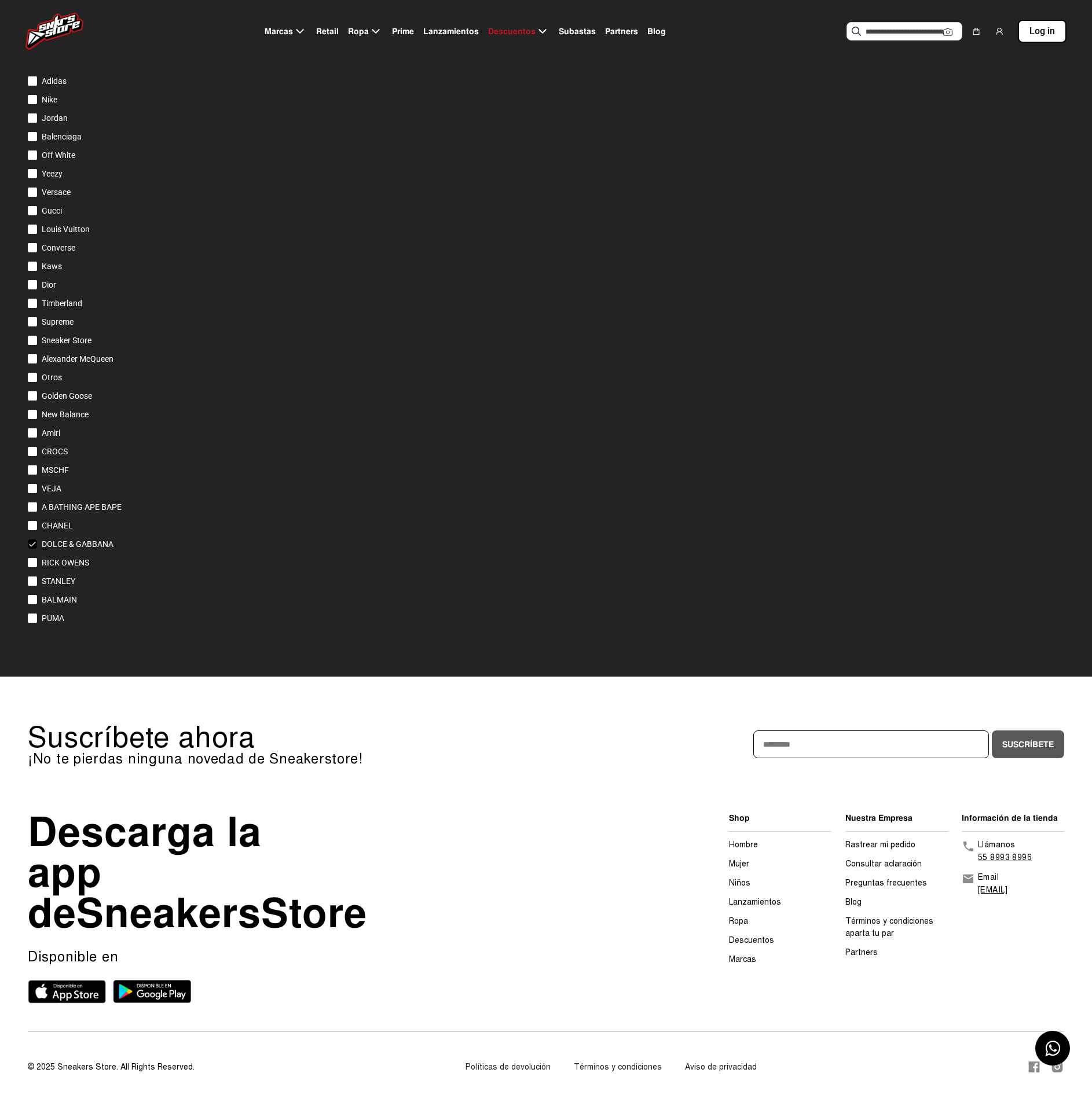 scroll, scrollTop: 369, scrollLeft: 0, axis: vertical 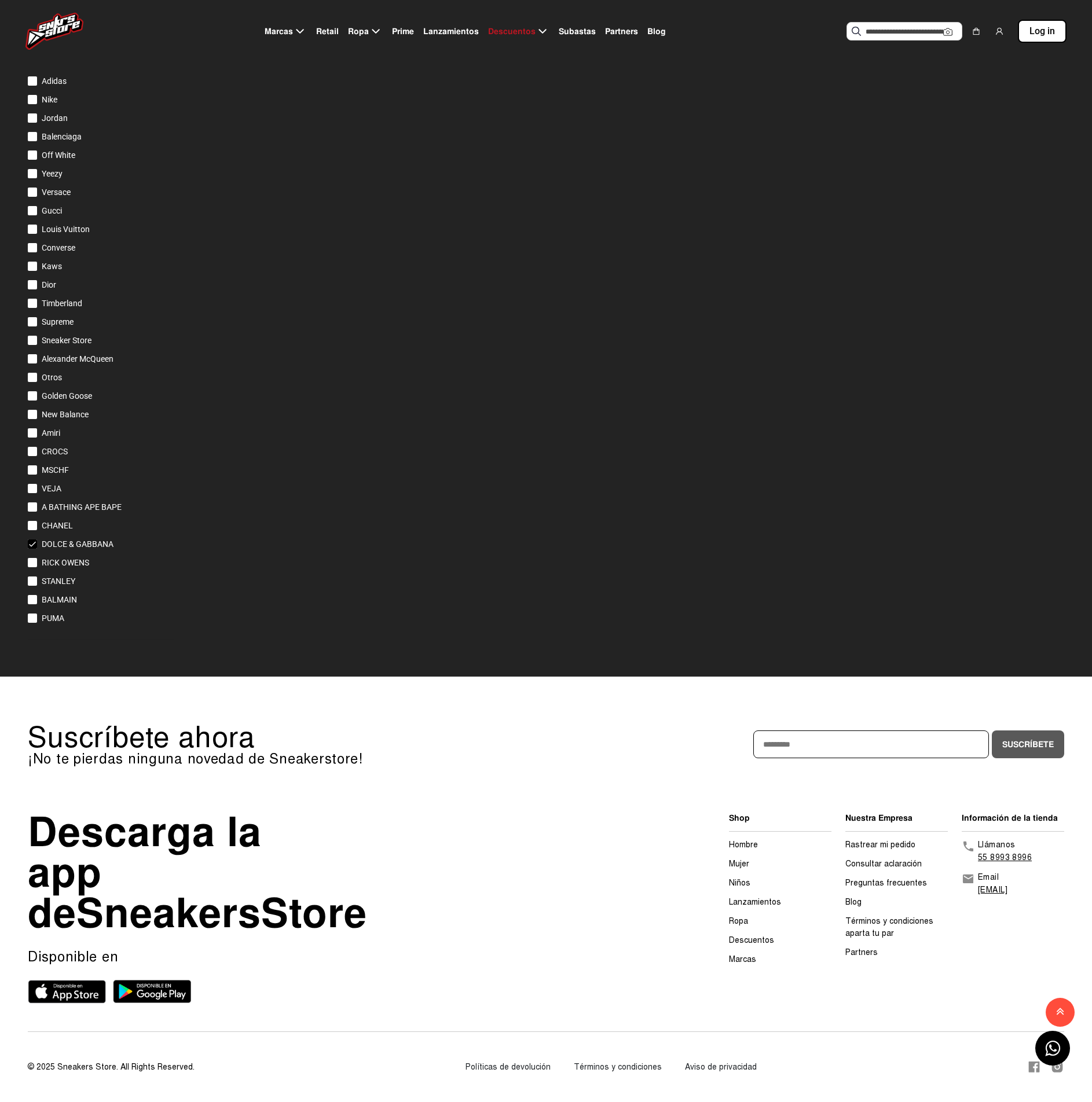 click at bounding box center [32, 544] 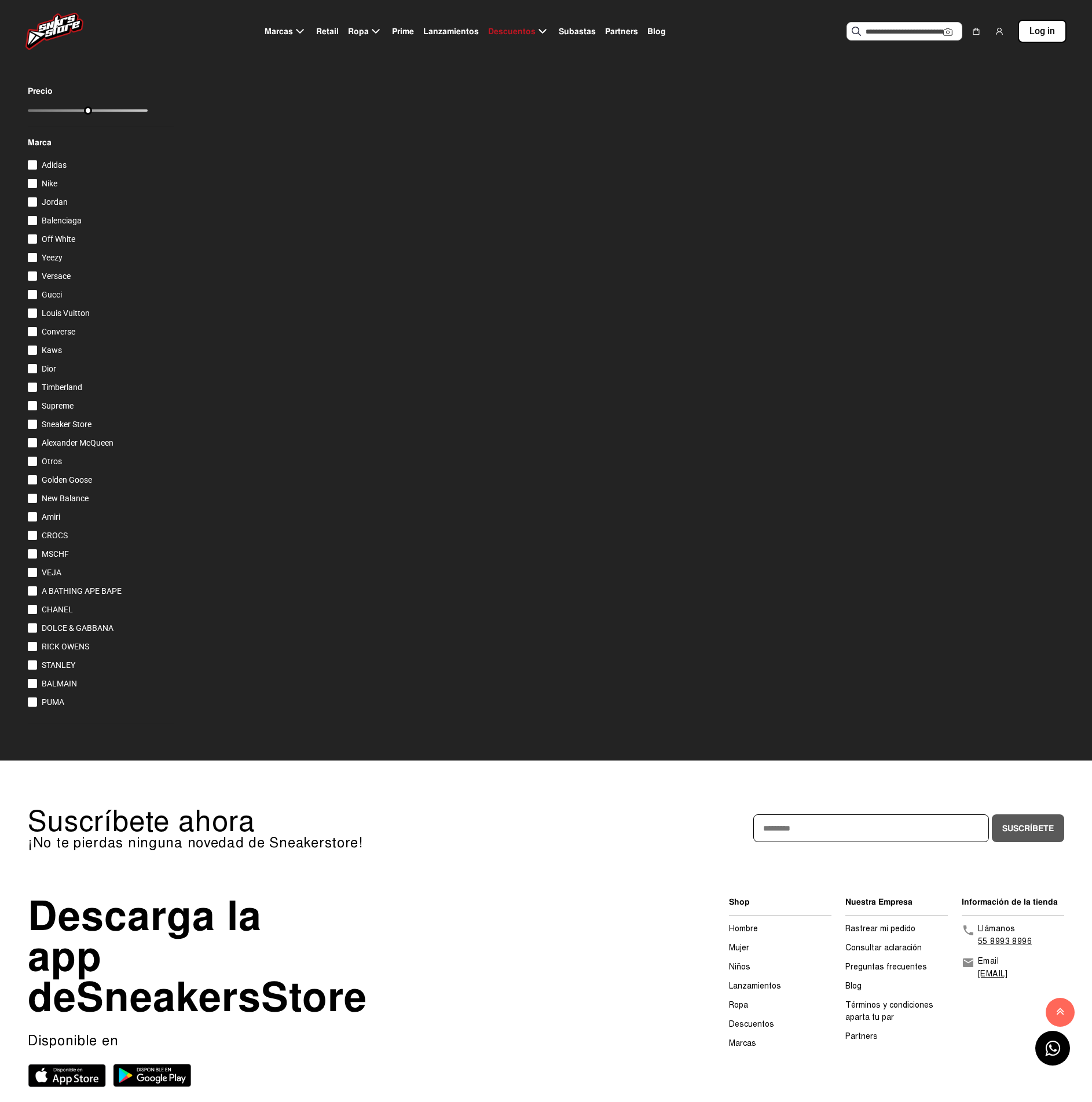 scroll, scrollTop: 0, scrollLeft: 0, axis: both 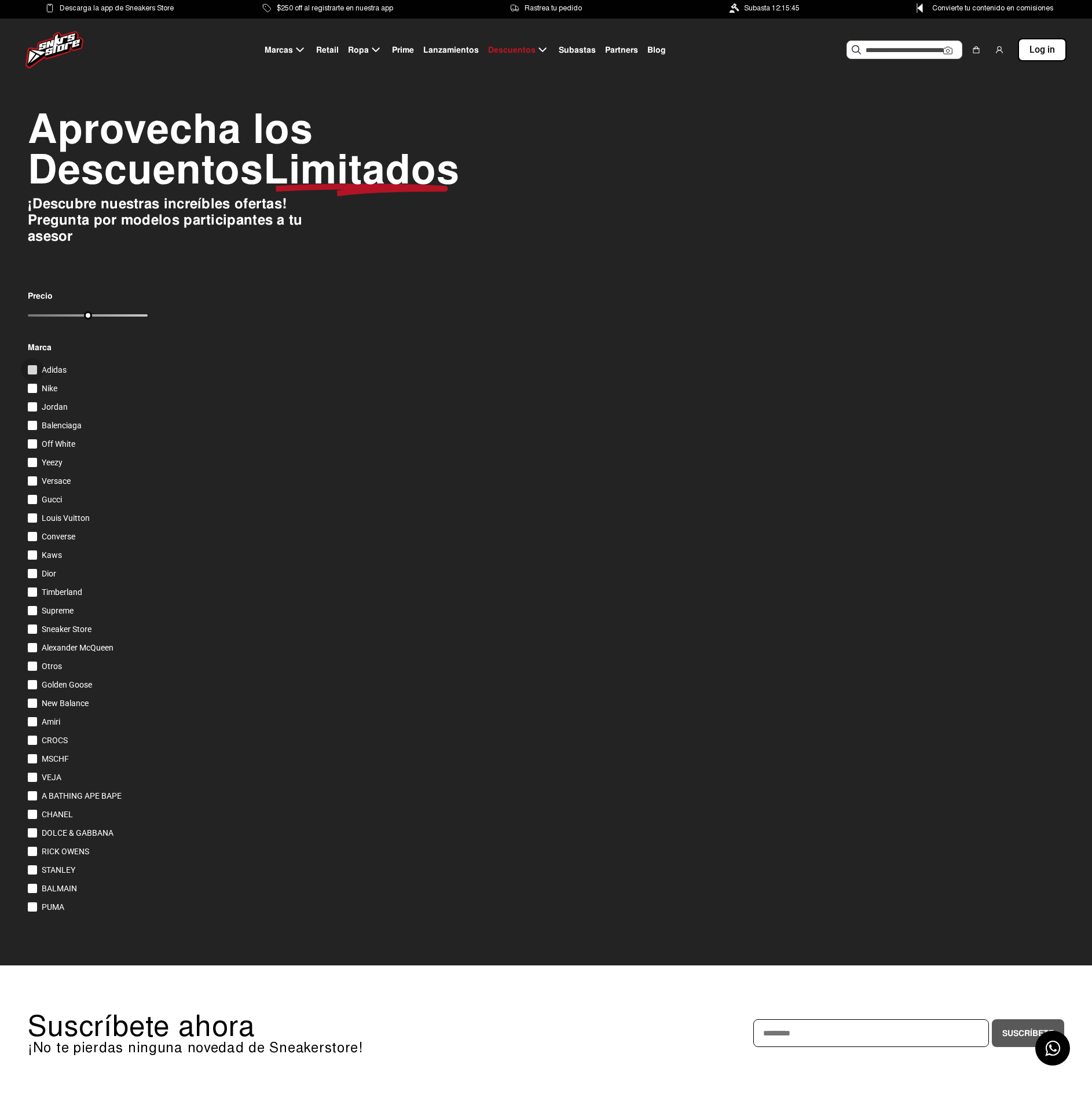 click at bounding box center [32, 370] 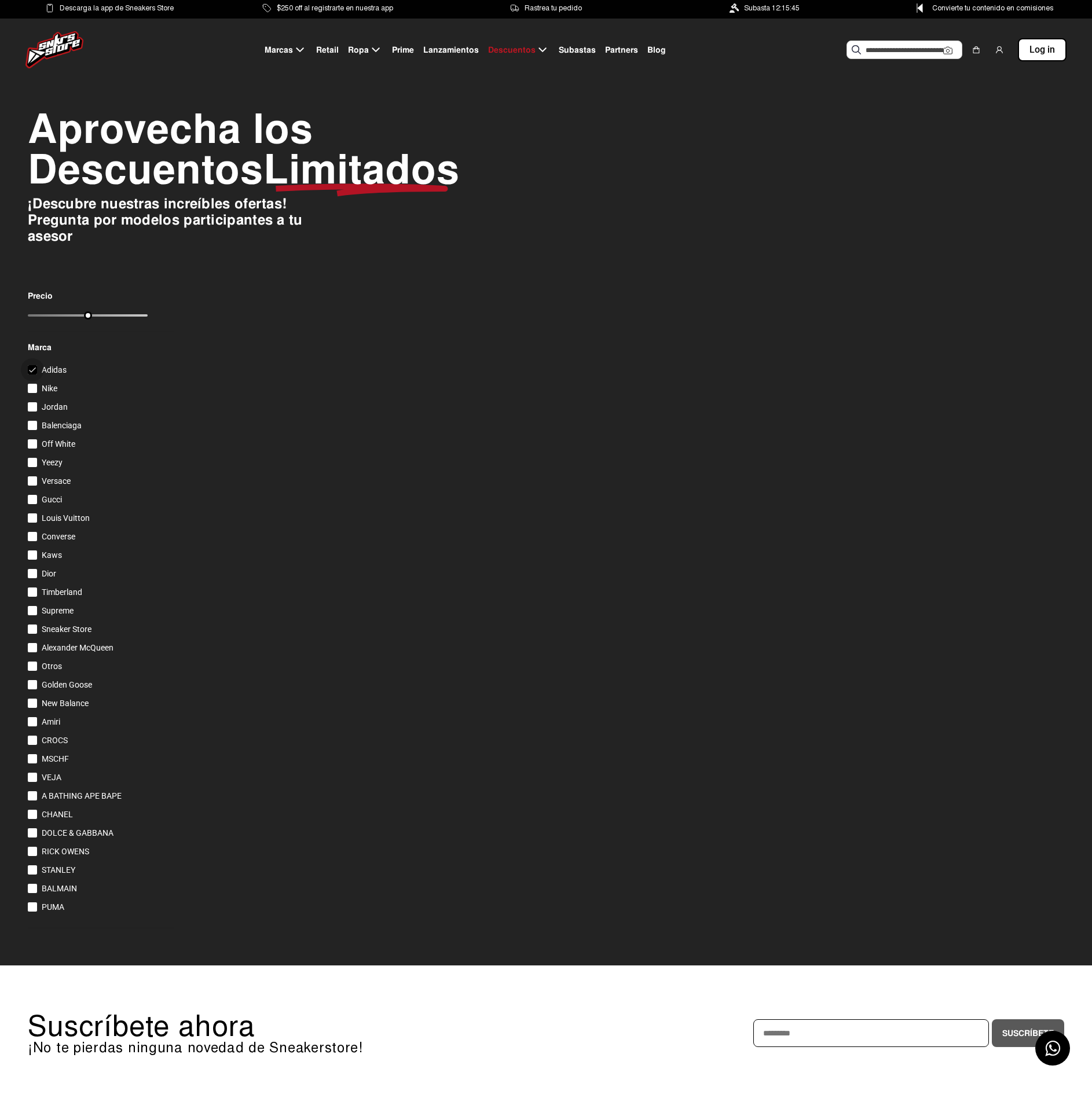 click on "Adidas" at bounding box center [47, 370] 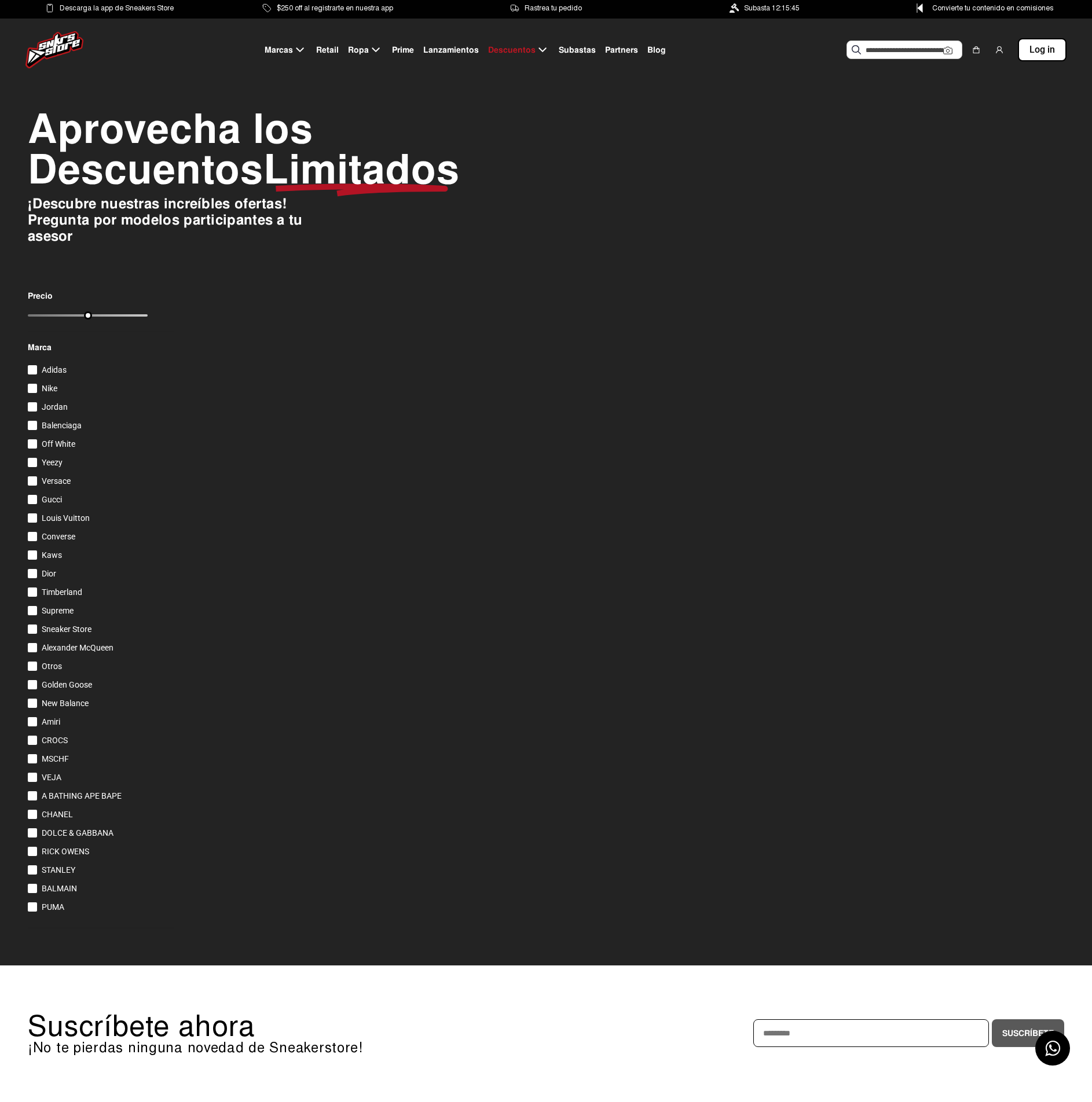 click 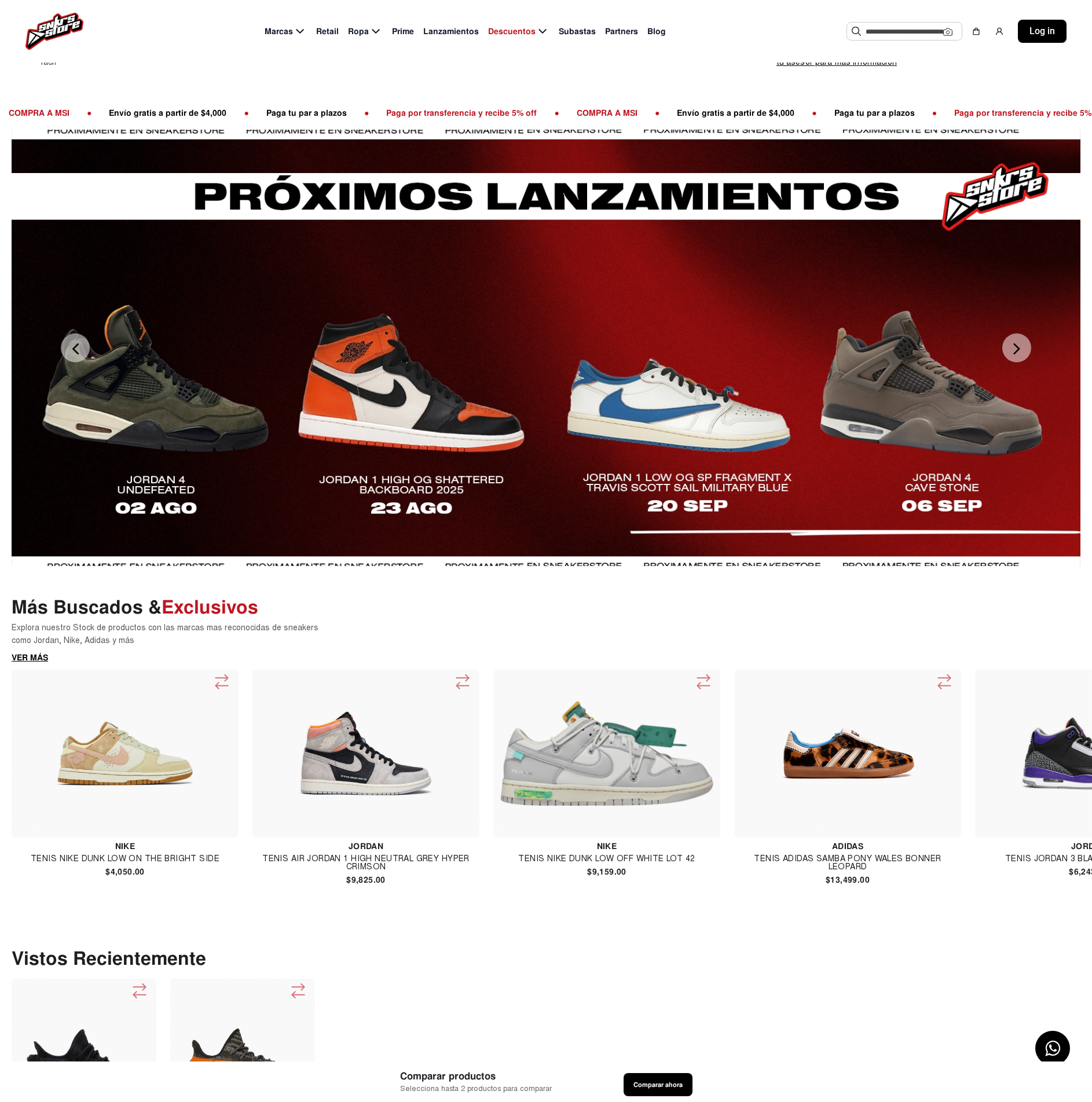 scroll, scrollTop: 347, scrollLeft: 0, axis: vertical 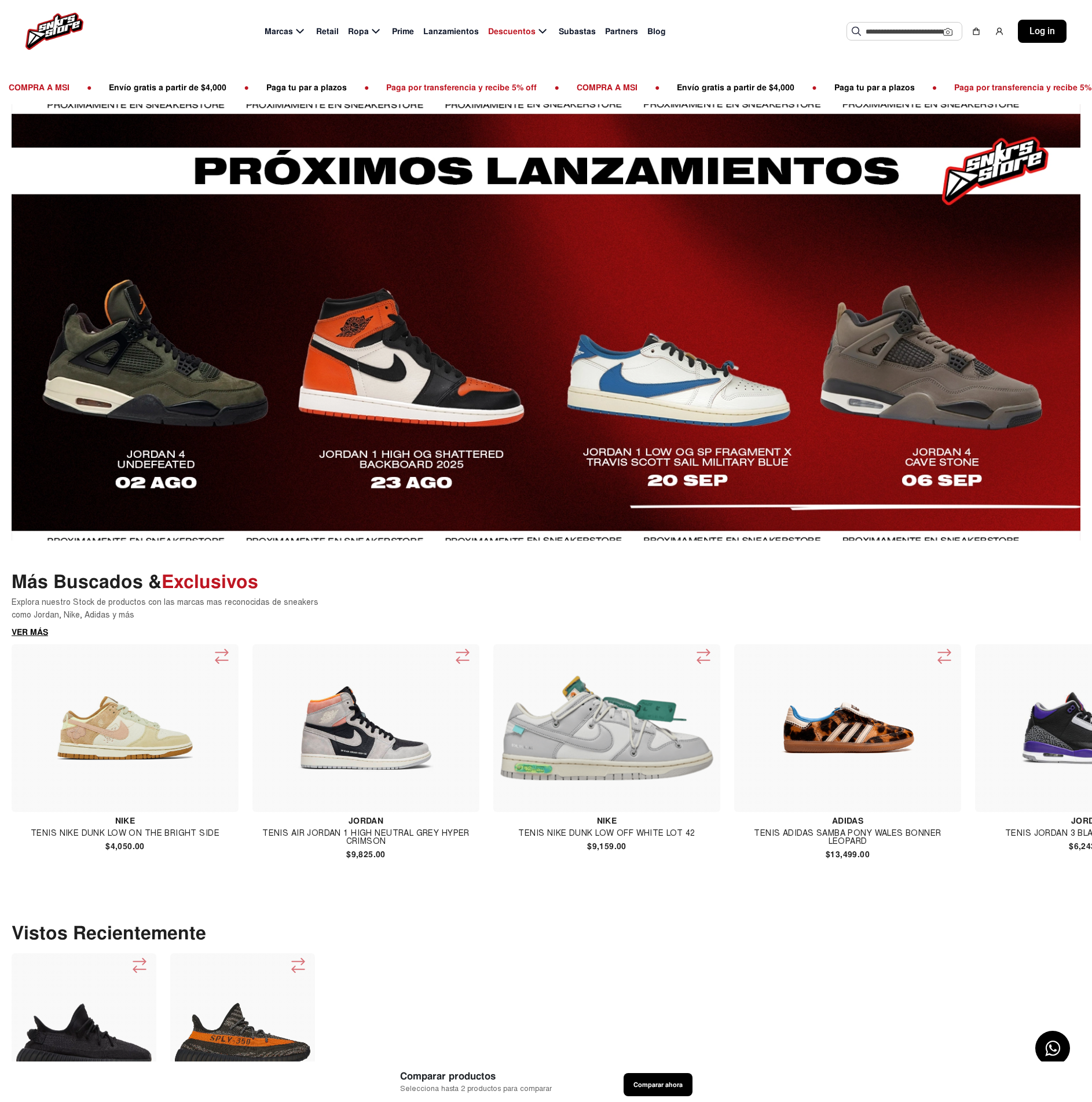drag, startPoint x: 491, startPoint y: 329, endPoint x: 1192, endPoint y: 309, distance: 701.2852 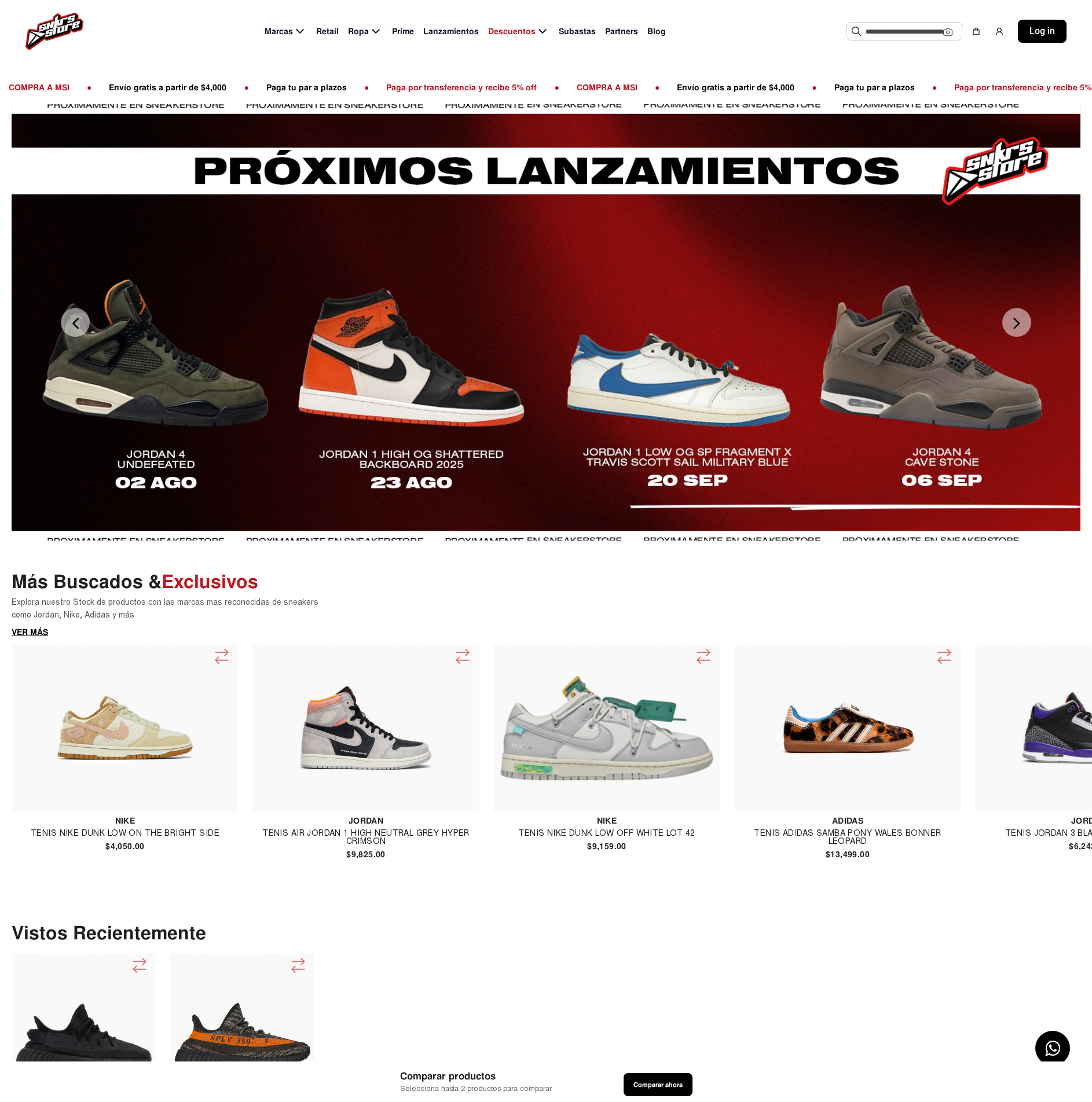 scroll, scrollTop: 426, scrollLeft: 0, axis: vertical 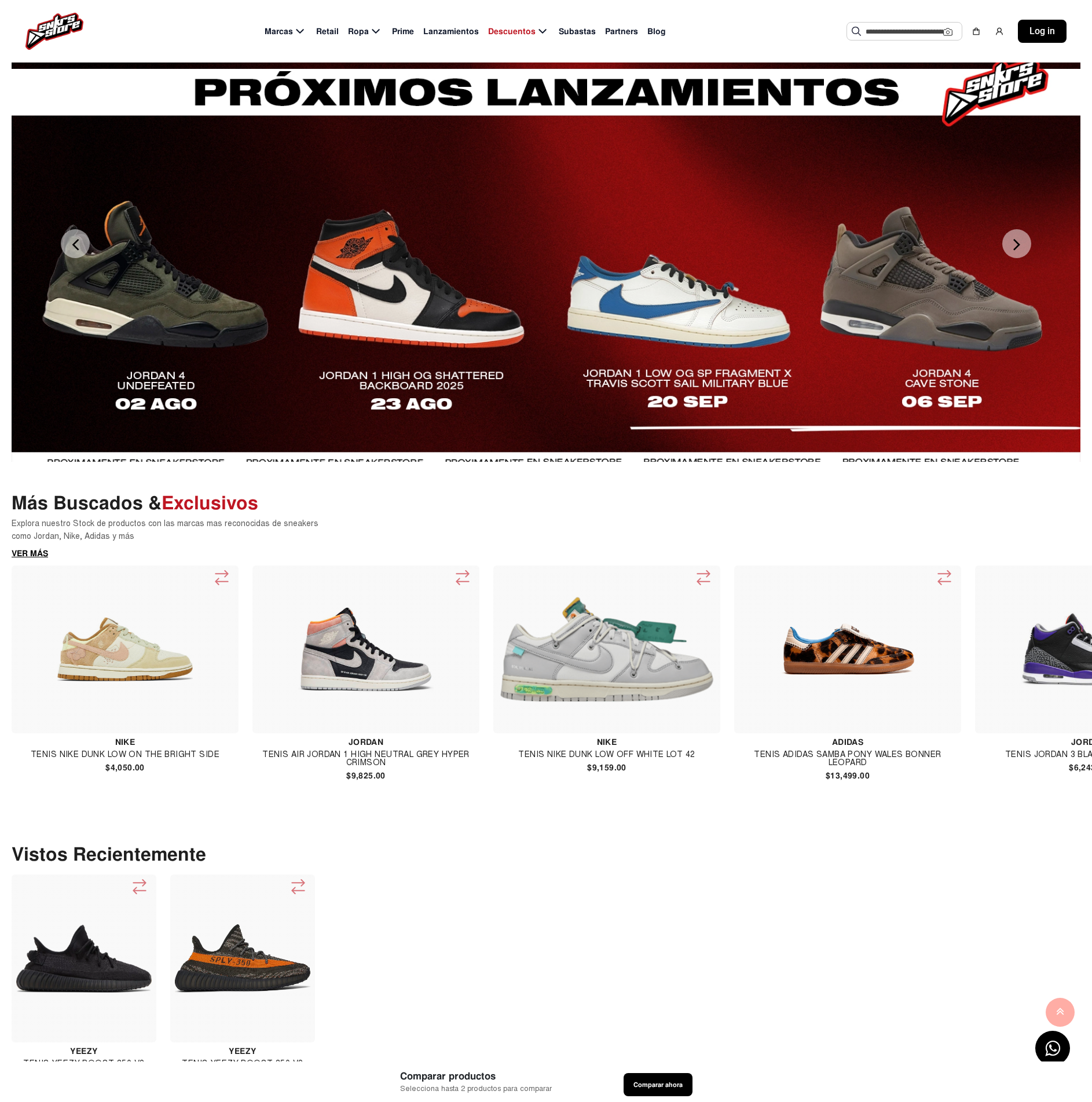 click on "Next" 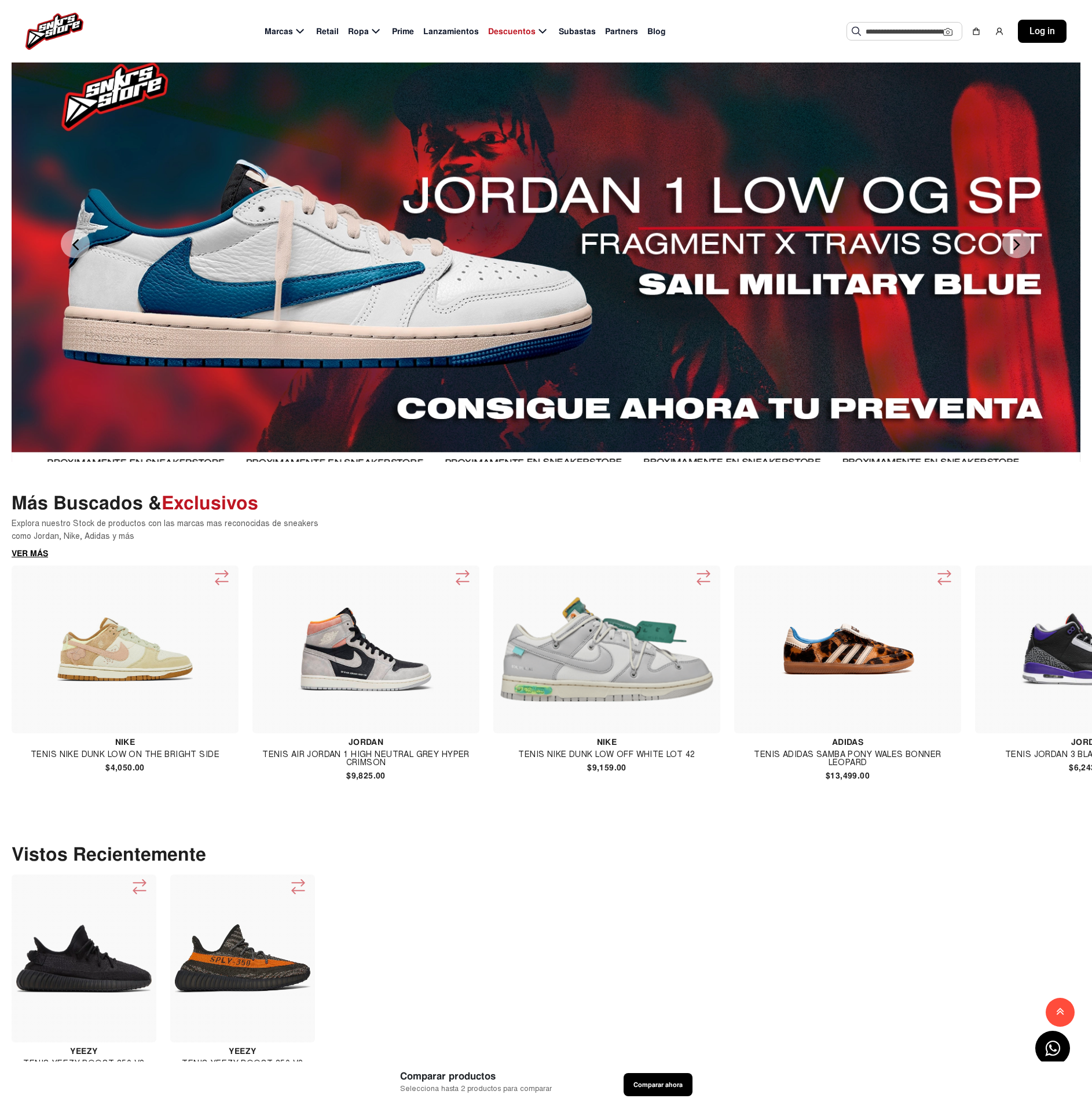 click on "Next" 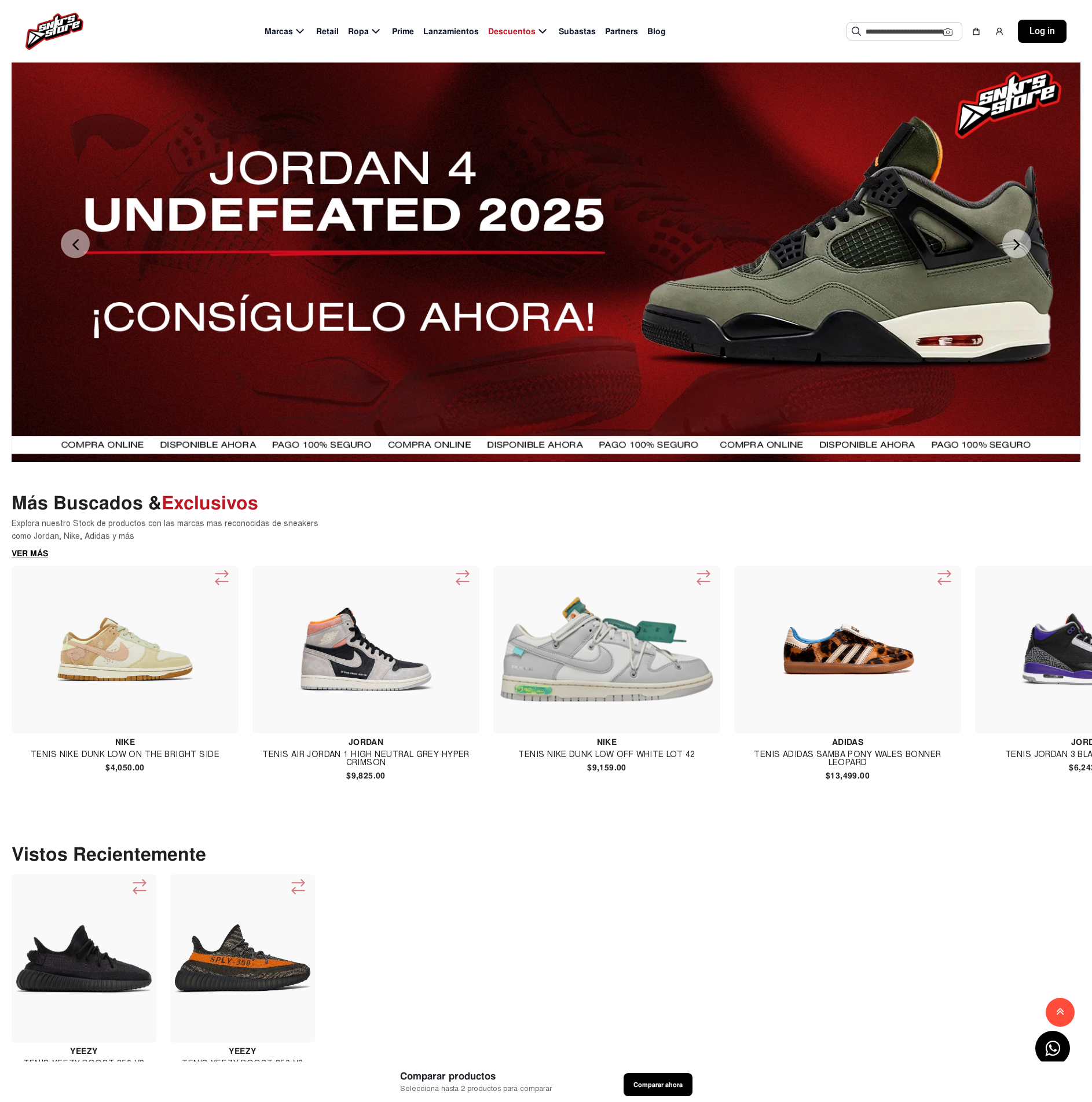 click 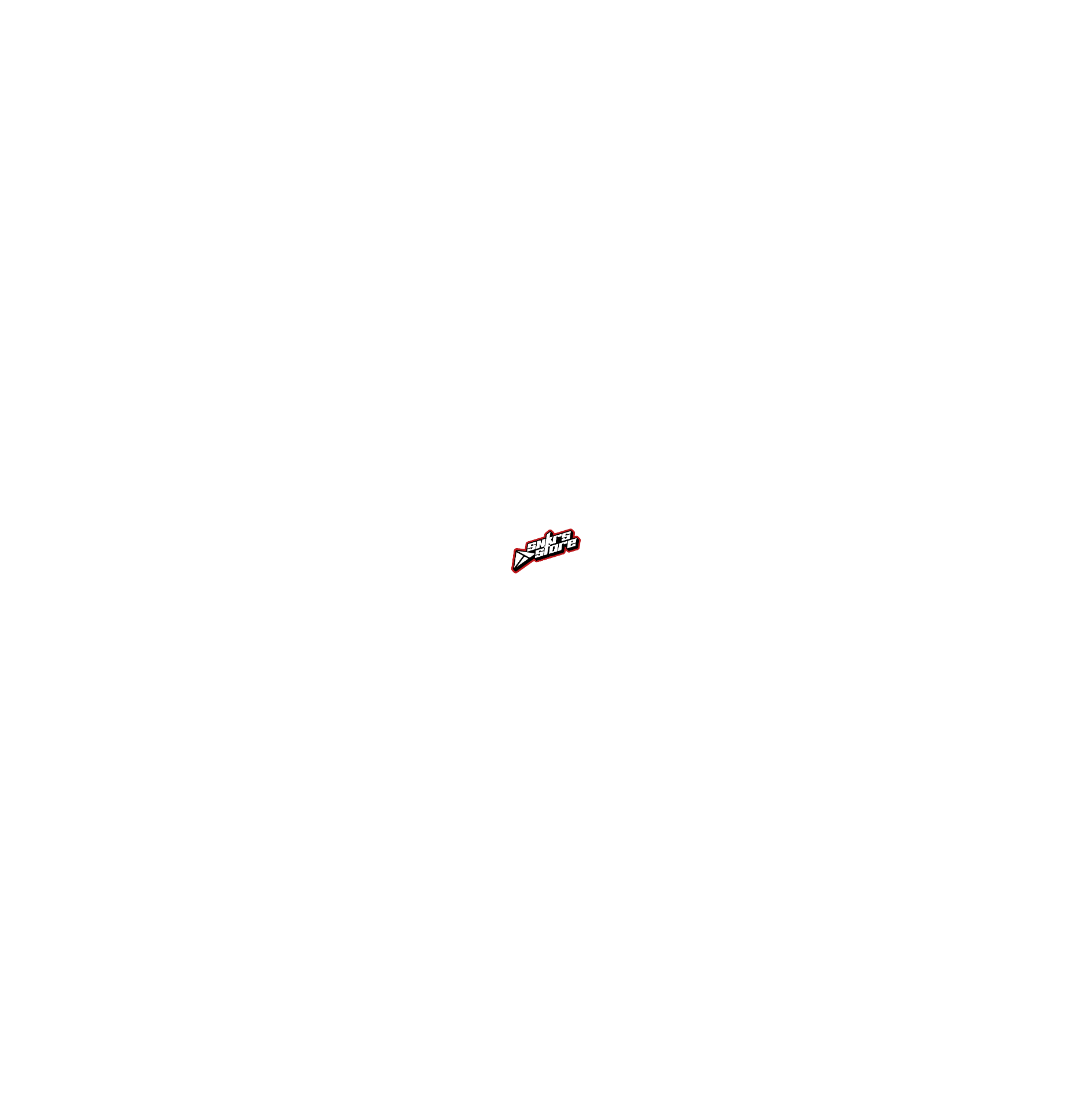 scroll, scrollTop: 0, scrollLeft: 0, axis: both 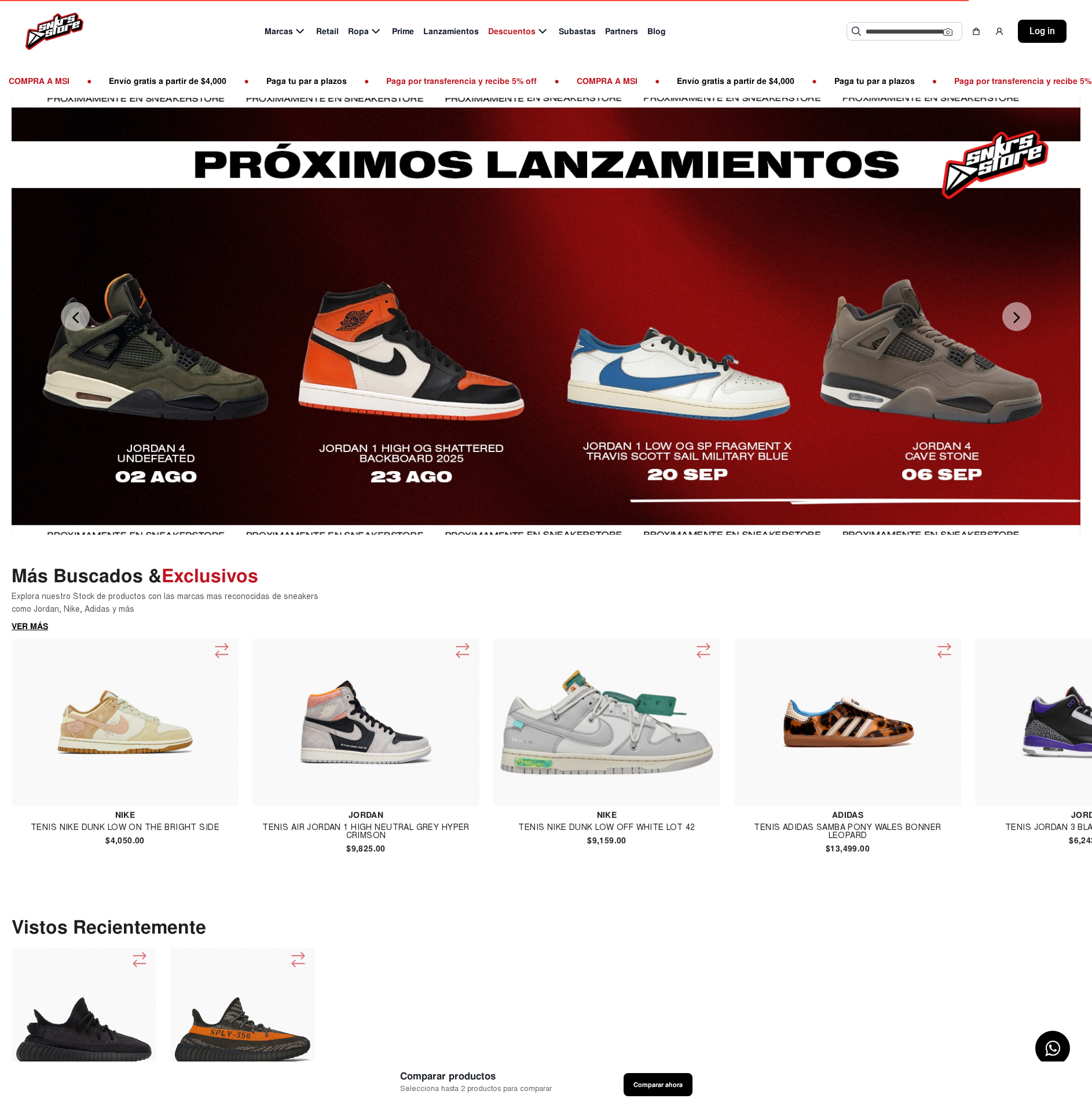 click on "Next" 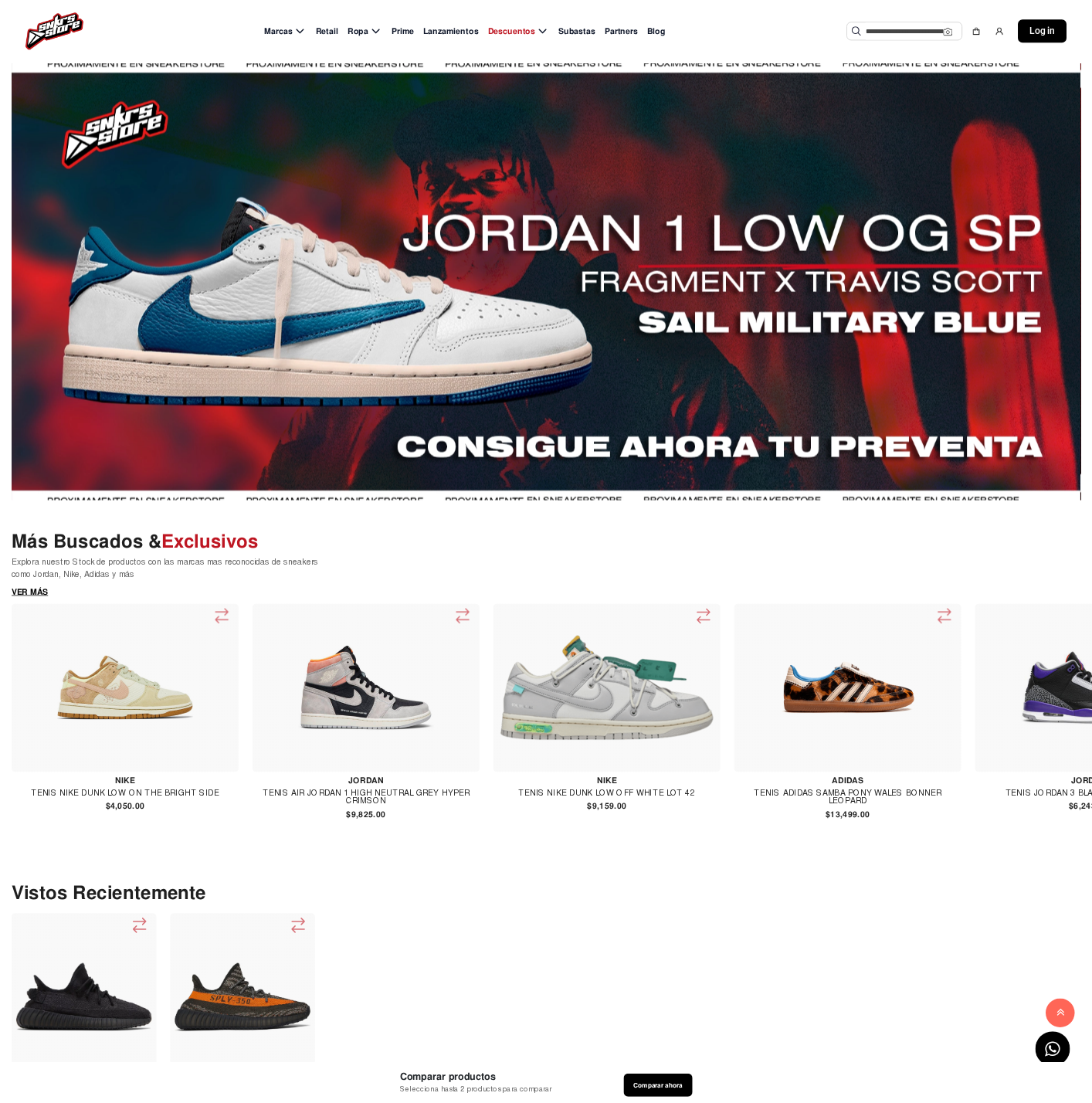scroll, scrollTop: 0, scrollLeft: 0, axis: both 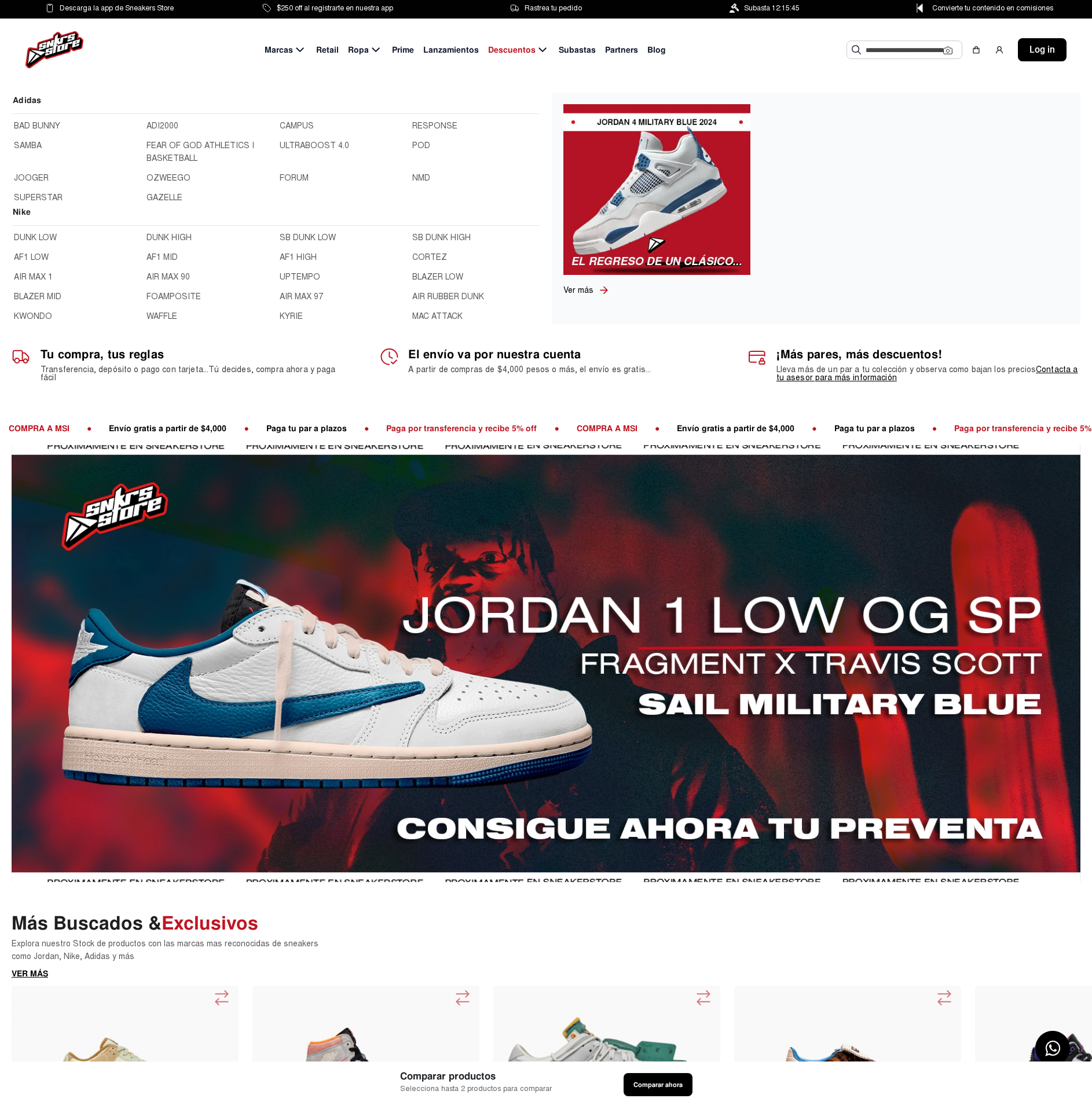 click on "SAMBA" 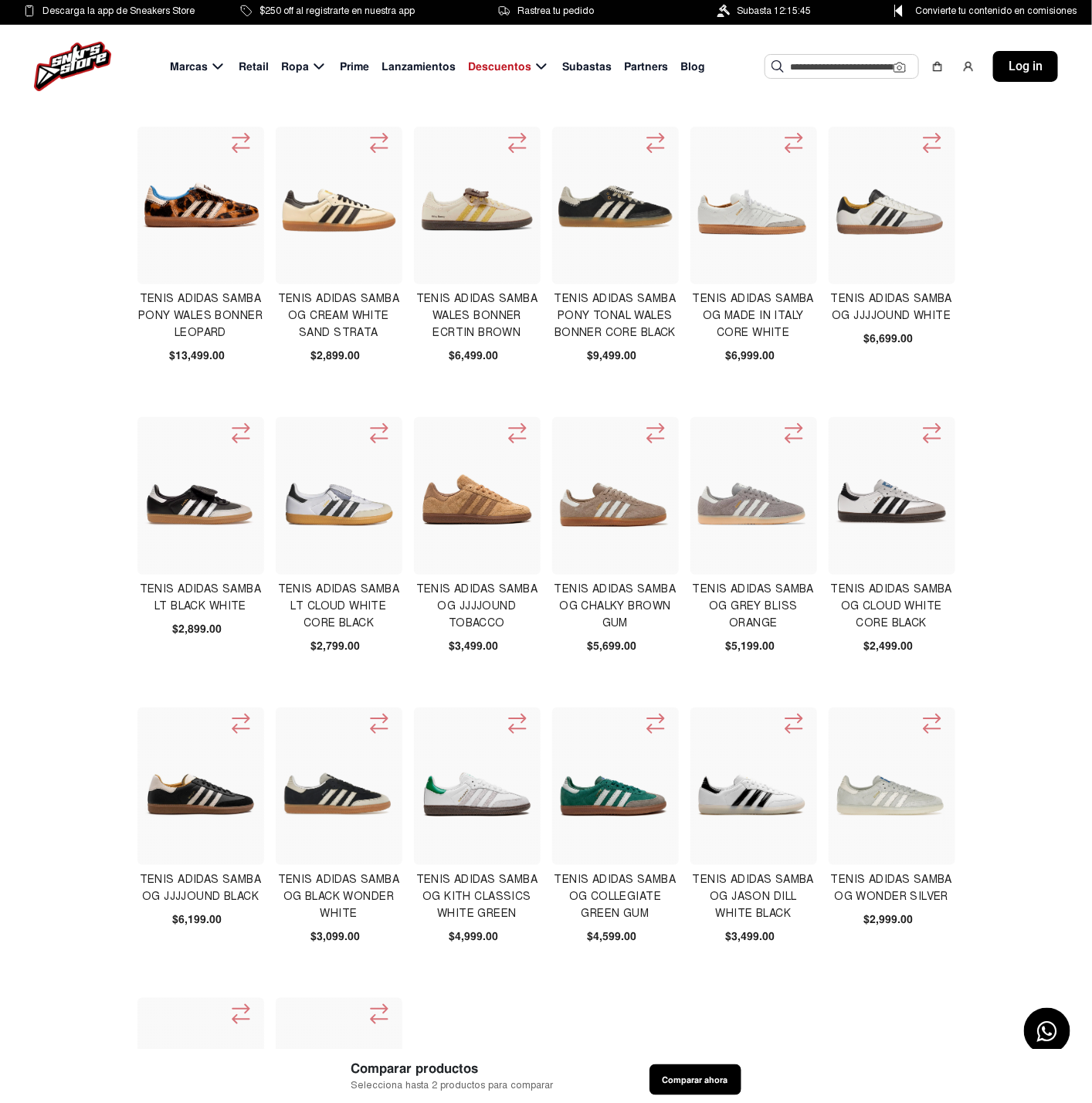 drag, startPoint x: 1429, startPoint y: 454, endPoint x: 14, endPoint y: 355, distance: 1418.459 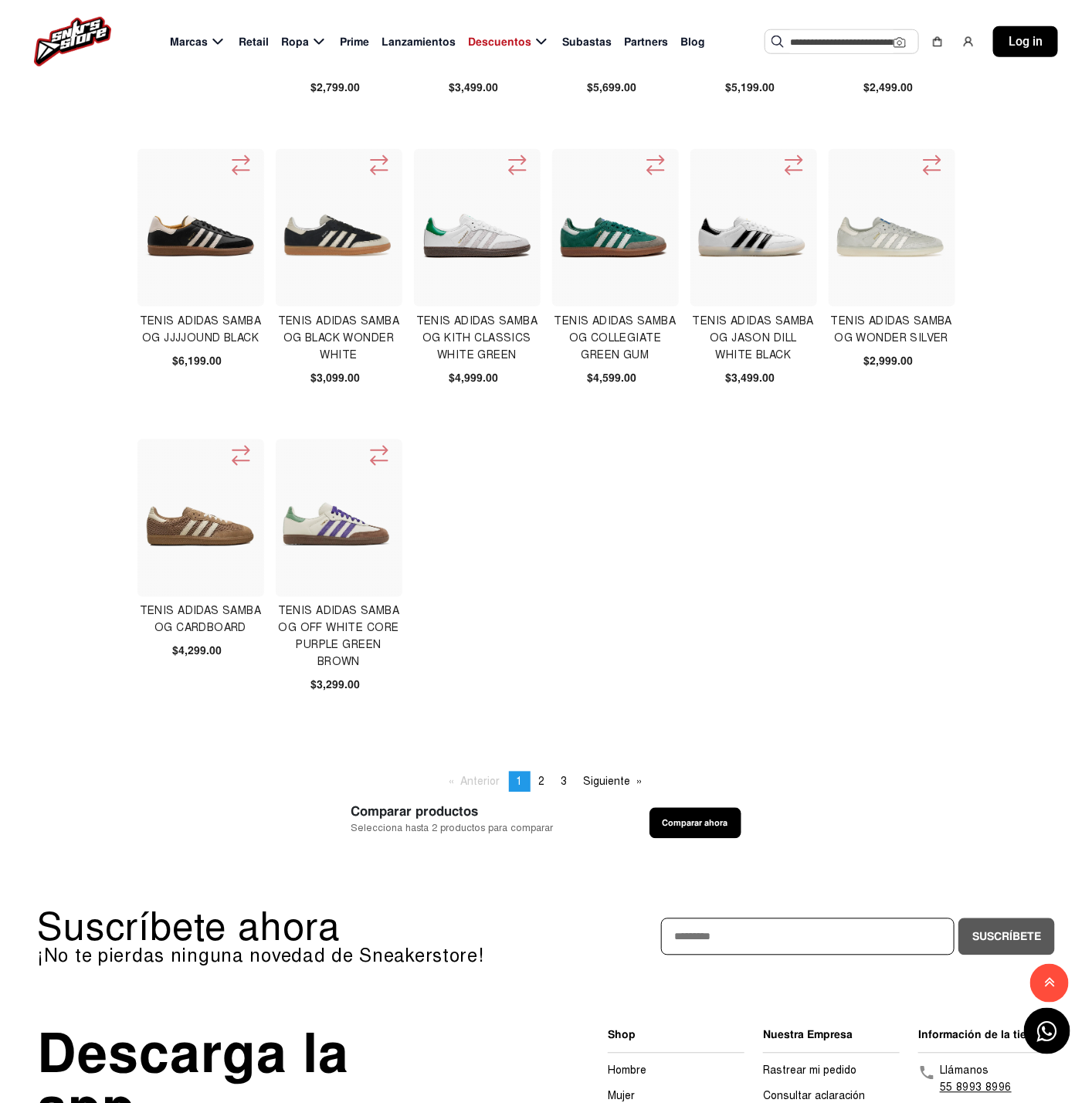 scroll, scrollTop: 517, scrollLeft: 0, axis: vertical 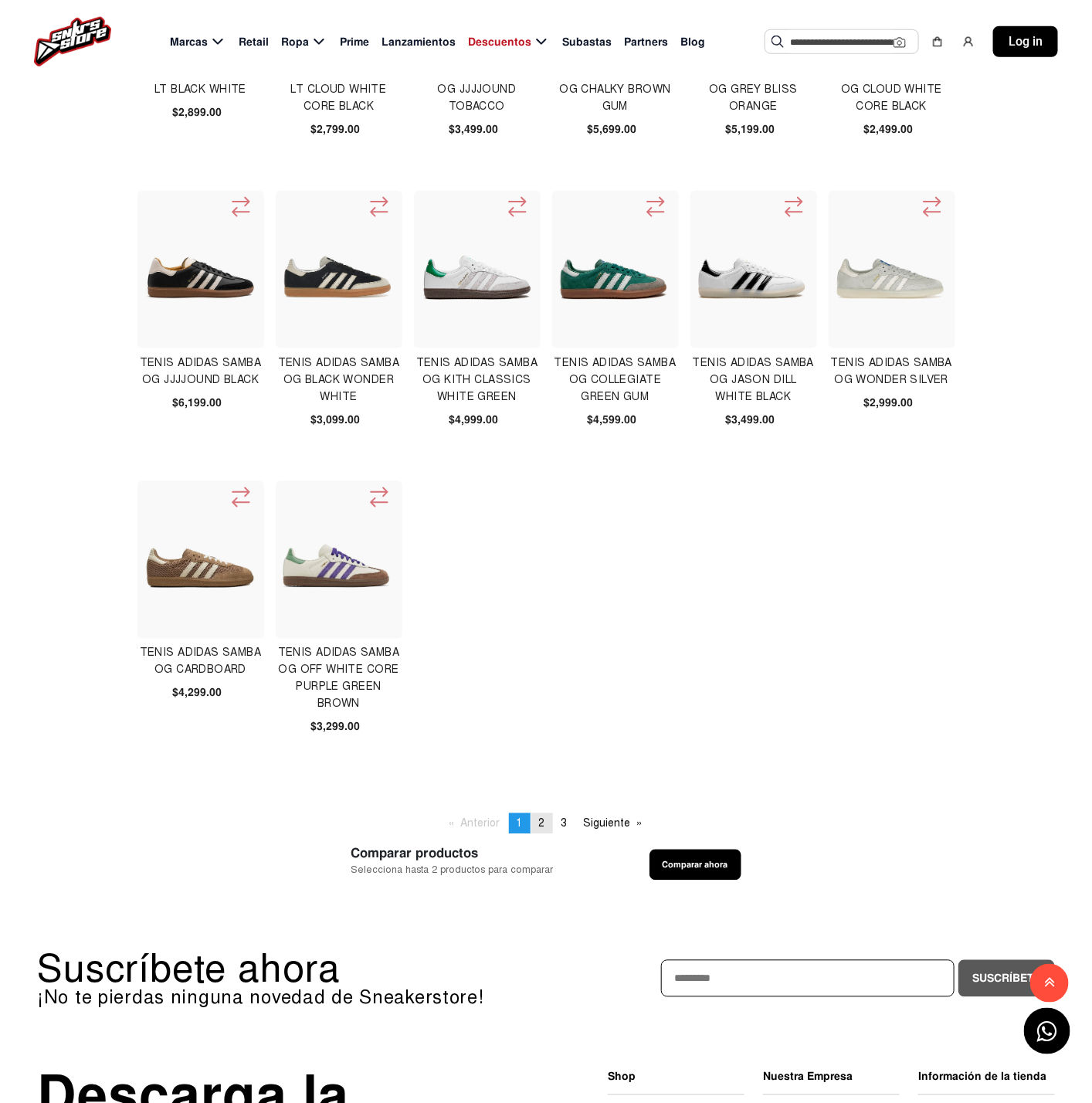 click on "page  2" 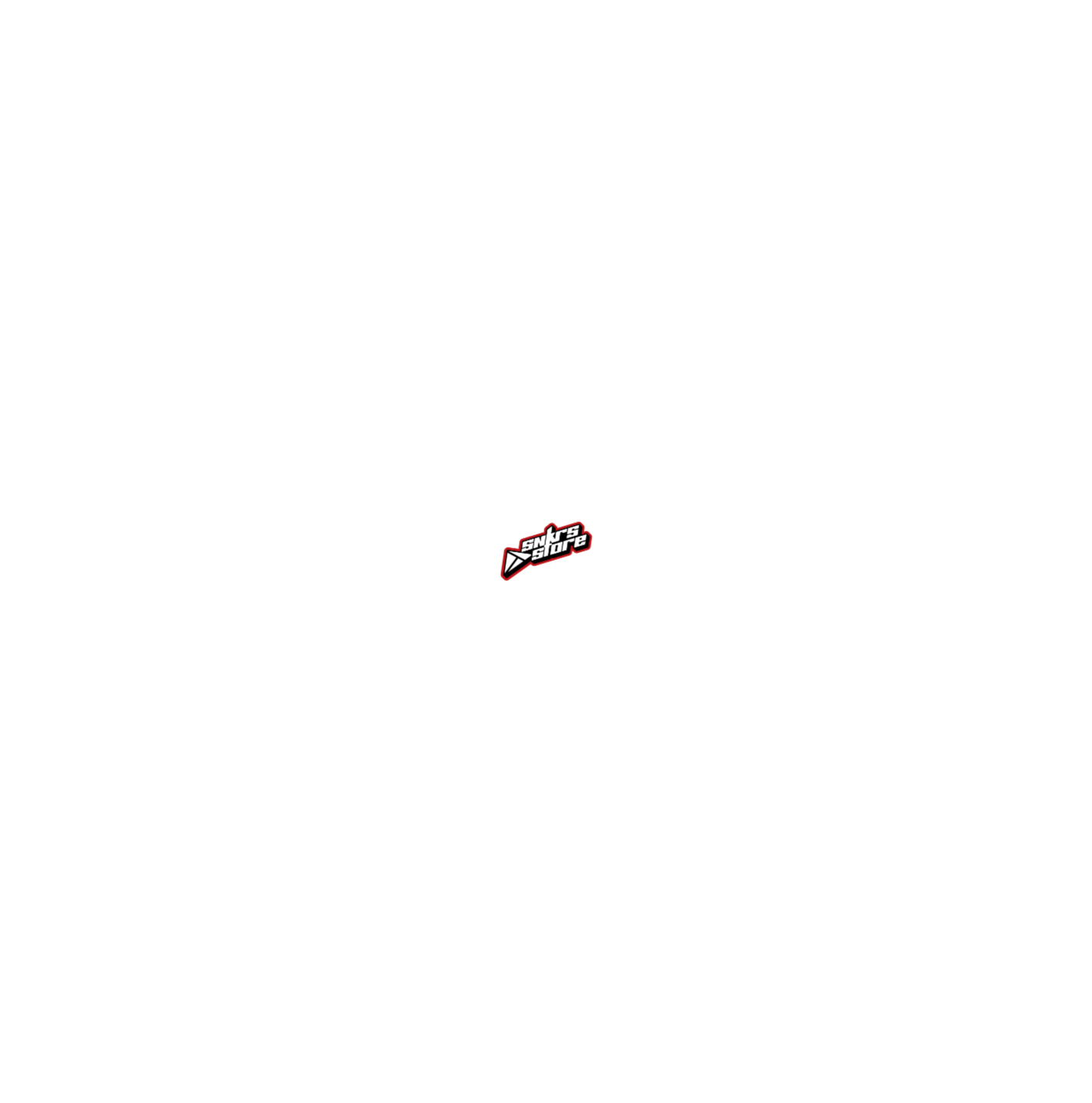 scroll, scrollTop: 0, scrollLeft: 0, axis: both 